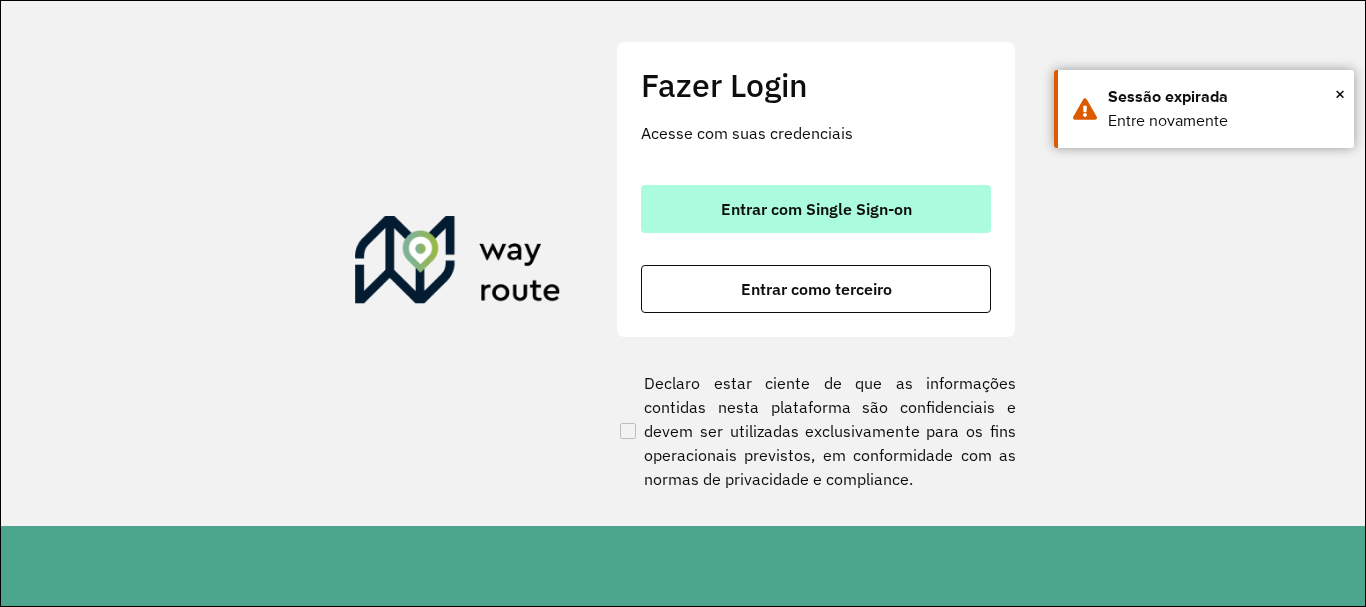 scroll, scrollTop: 0, scrollLeft: 0, axis: both 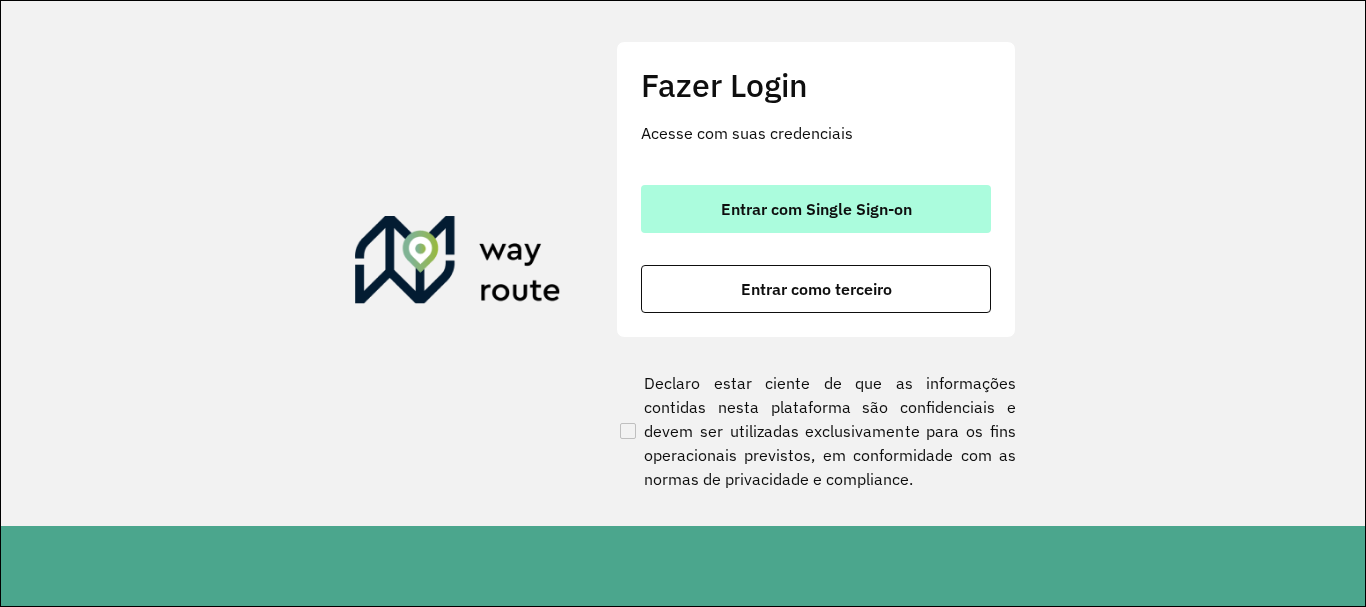 click on "Entrar com Single Sign-on" at bounding box center (816, 209) 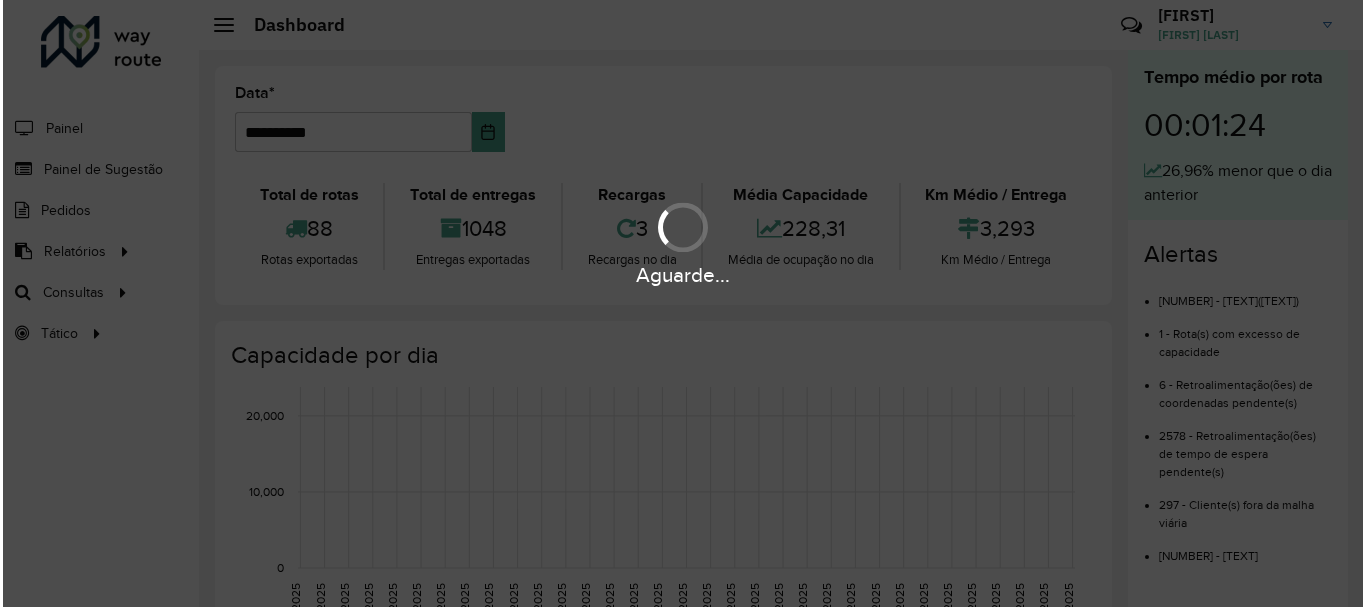 scroll, scrollTop: 0, scrollLeft: 0, axis: both 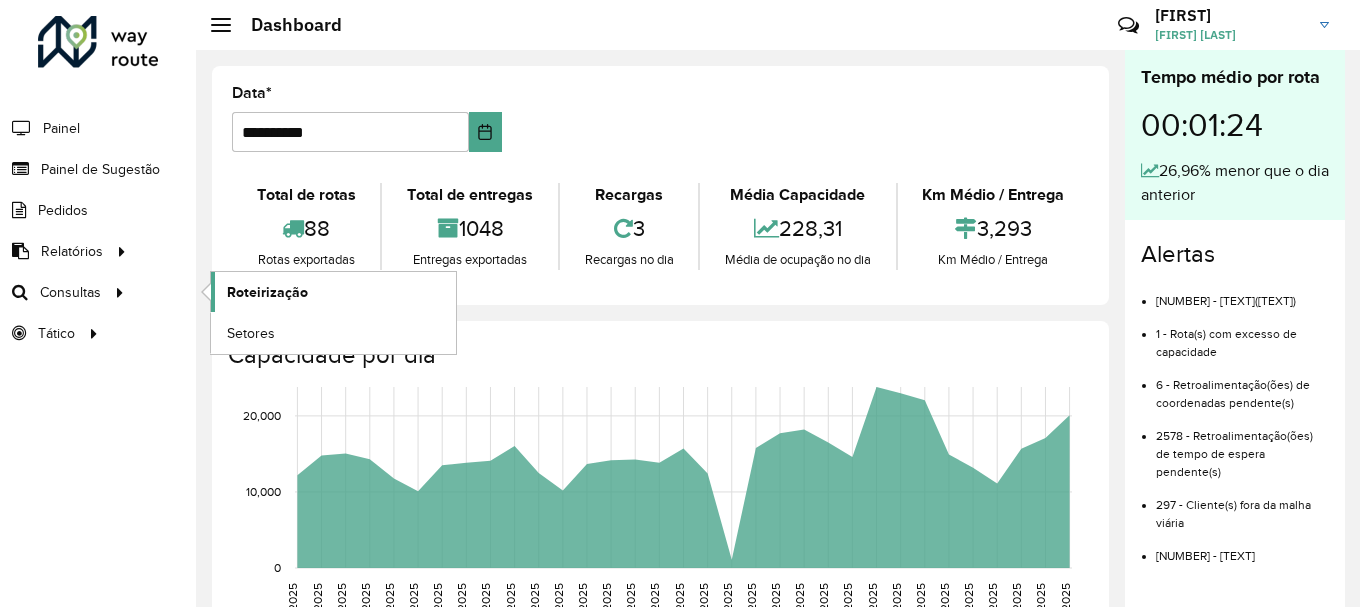 click on "Roteirização" 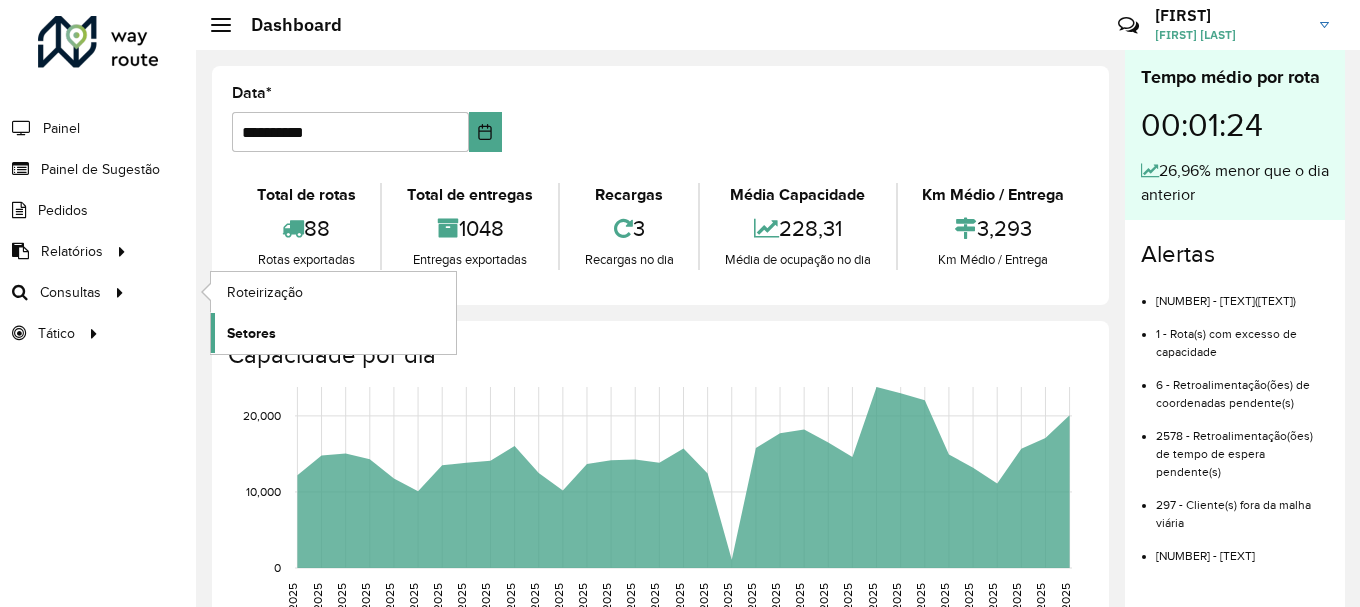 click on "Setores" 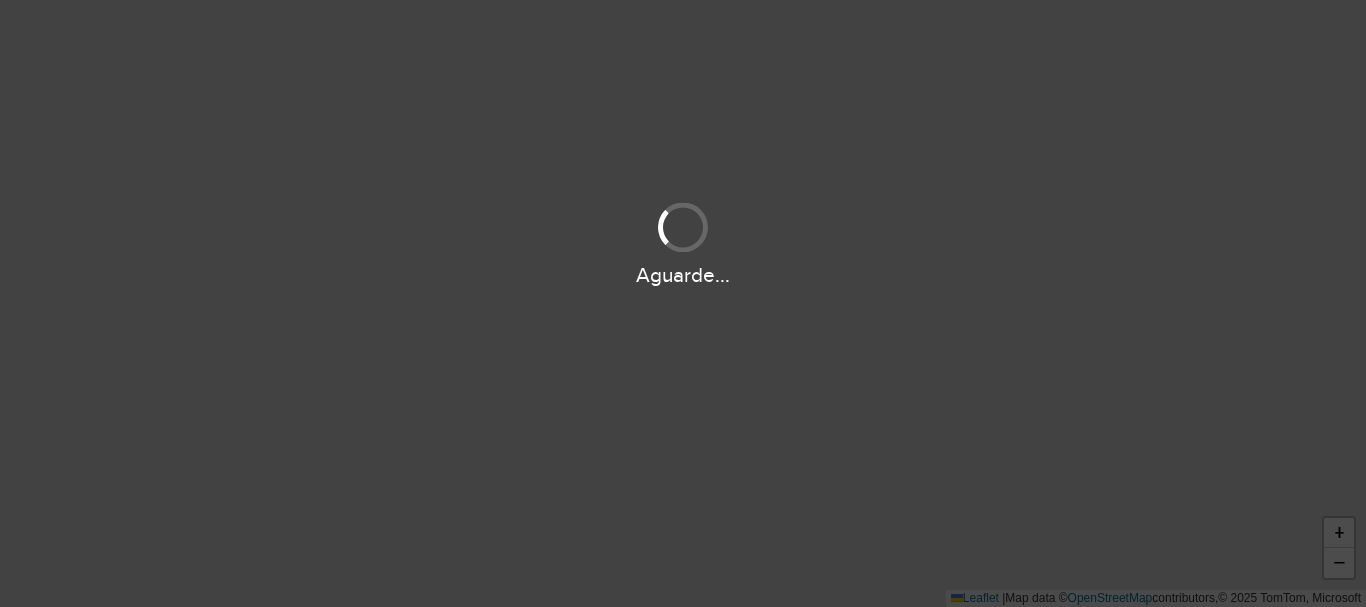 scroll, scrollTop: 0, scrollLeft: 0, axis: both 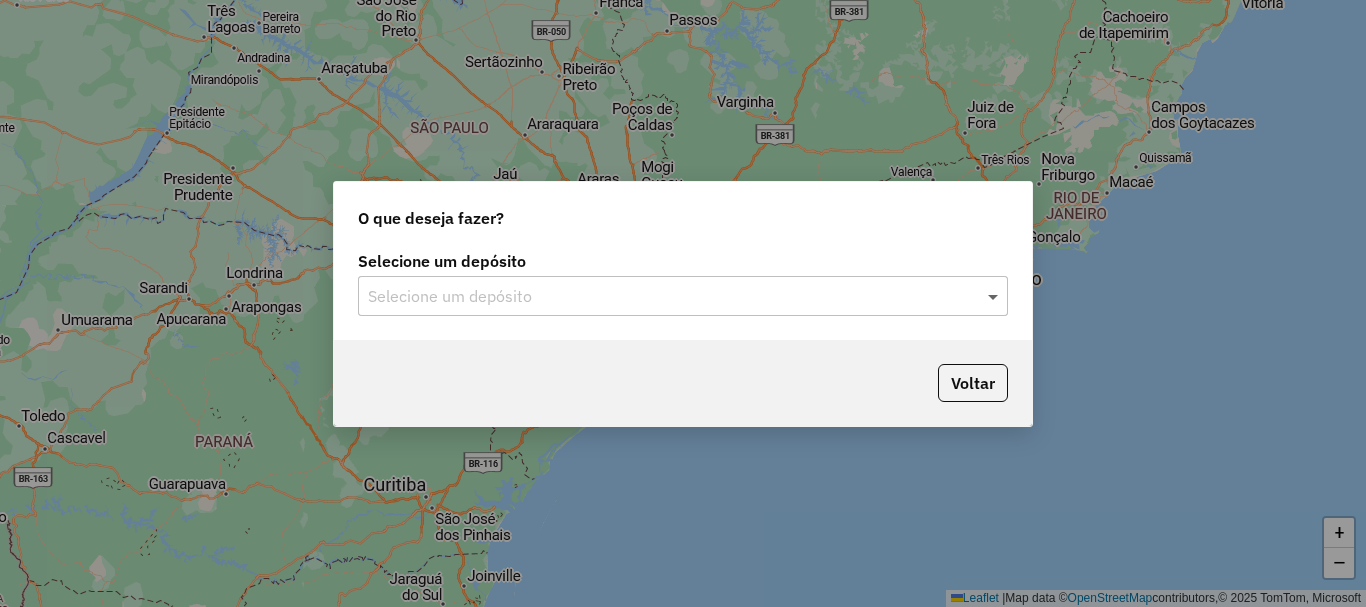 click 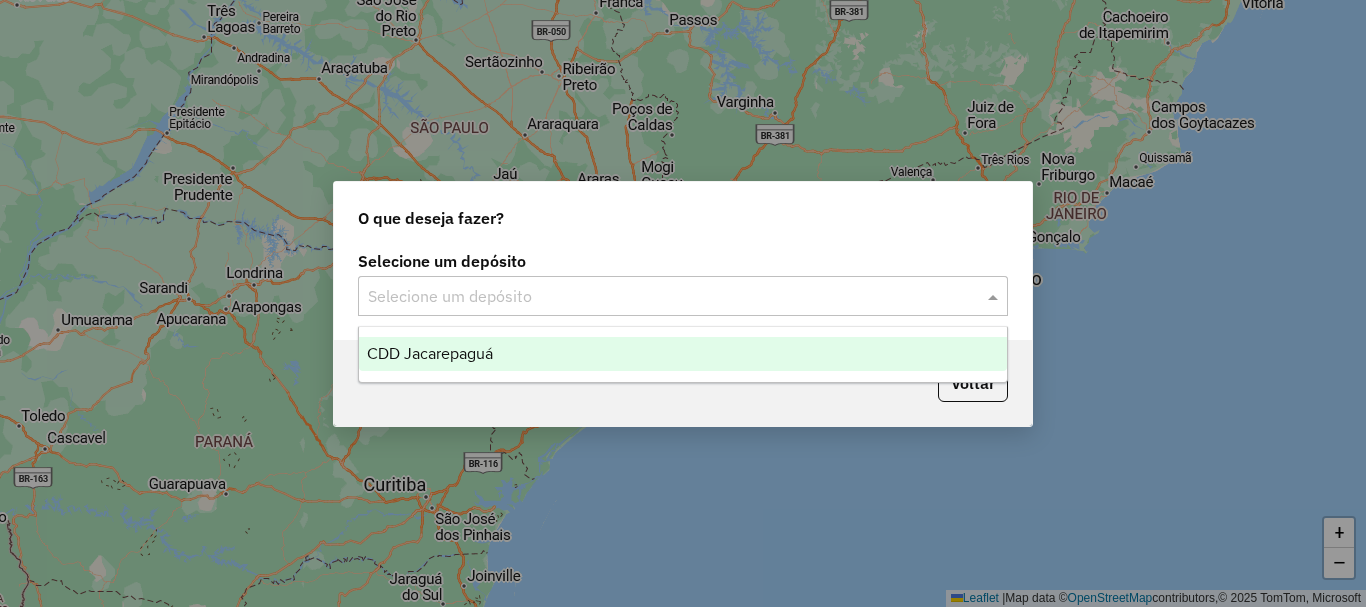click on "CDD Jacarepaguá" at bounding box center [430, 353] 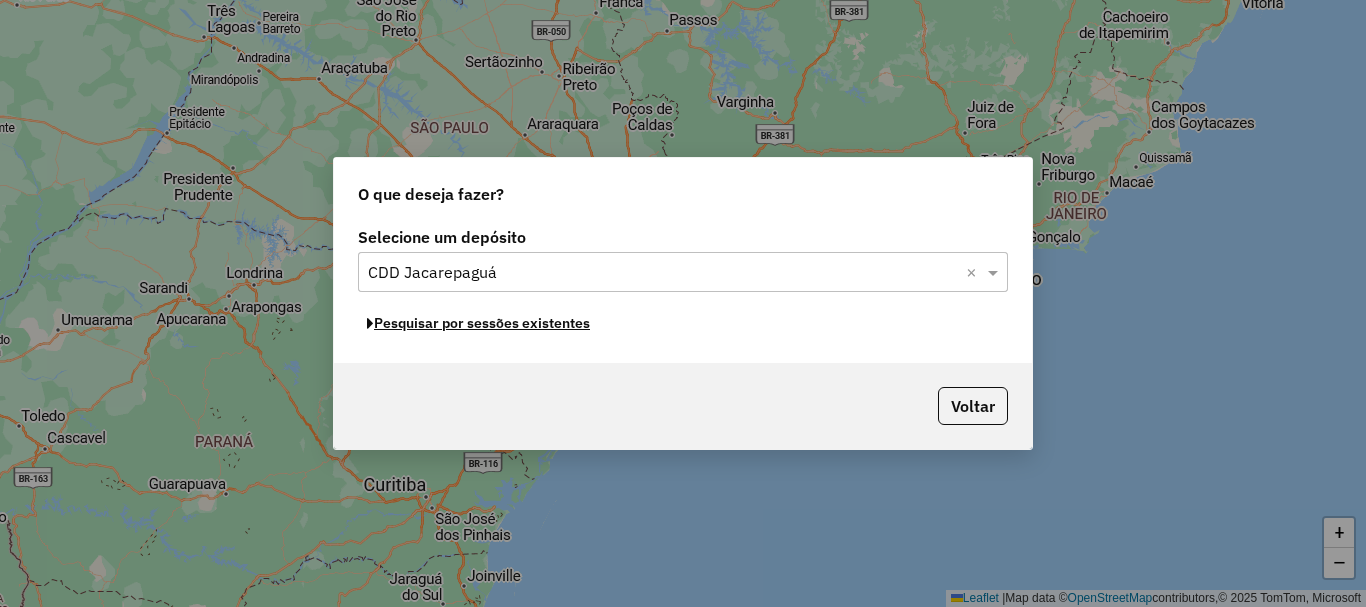 click on "Pesquisar por sessões existentes" 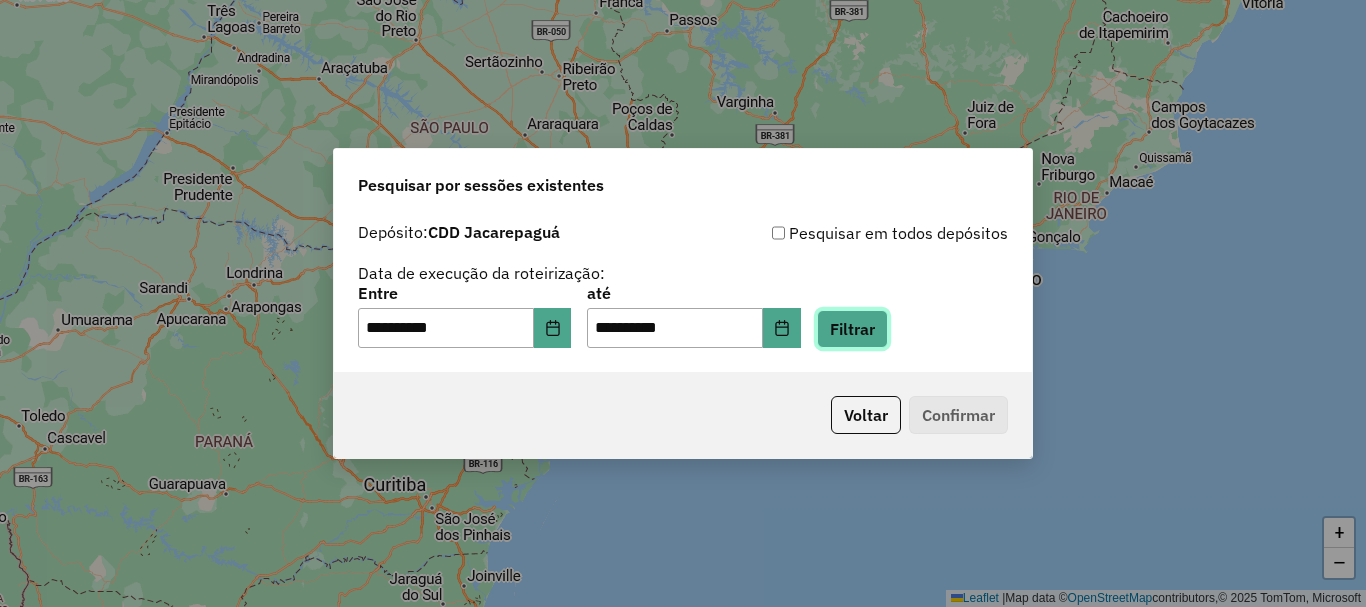click on "Filtrar" 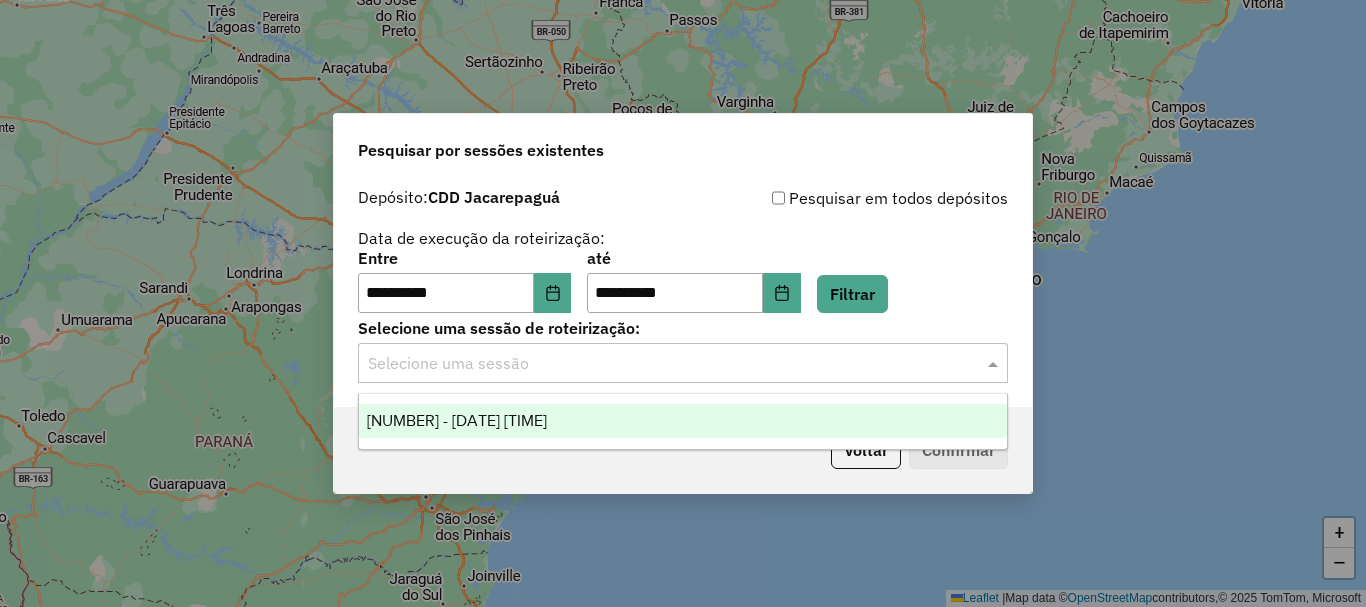 click 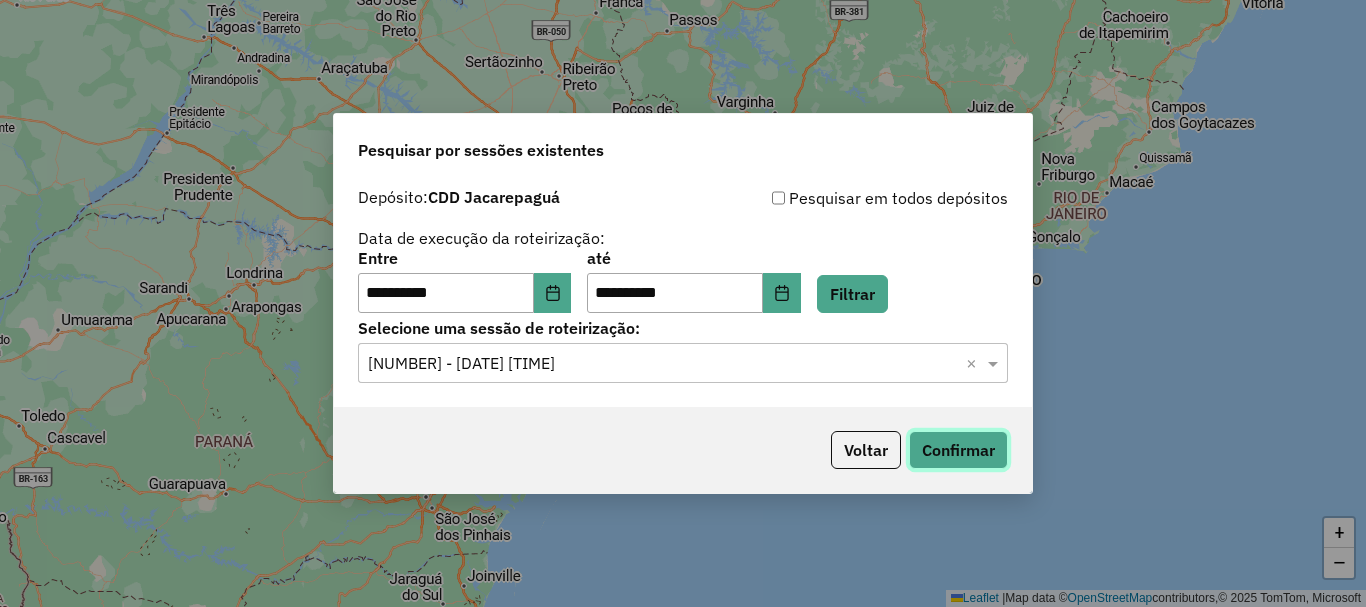 click on "Confirmar" 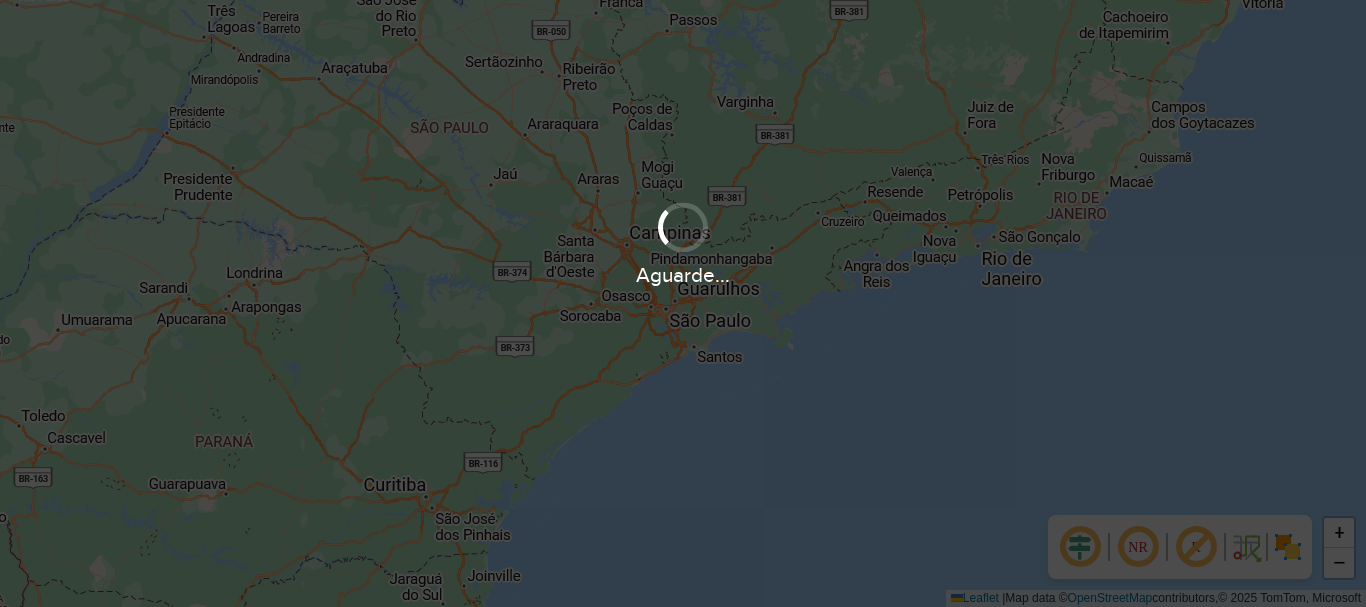 scroll, scrollTop: 0, scrollLeft: 0, axis: both 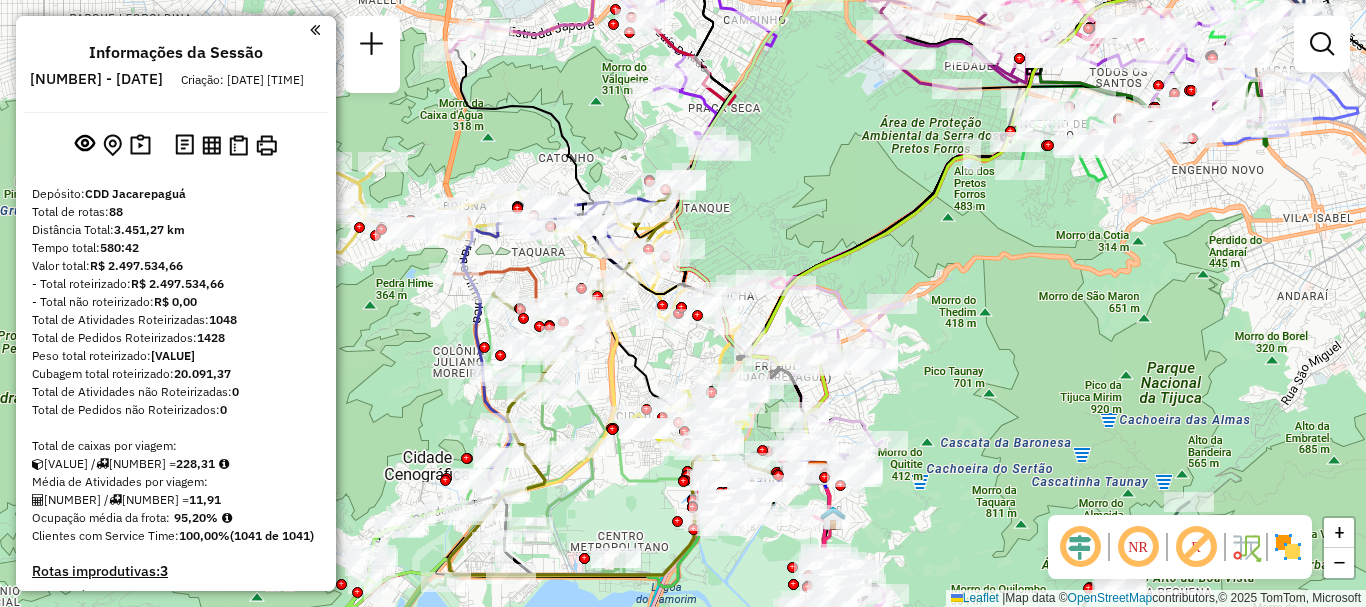 drag, startPoint x: 751, startPoint y: 170, endPoint x: 779, endPoint y: 223, distance: 59.94164 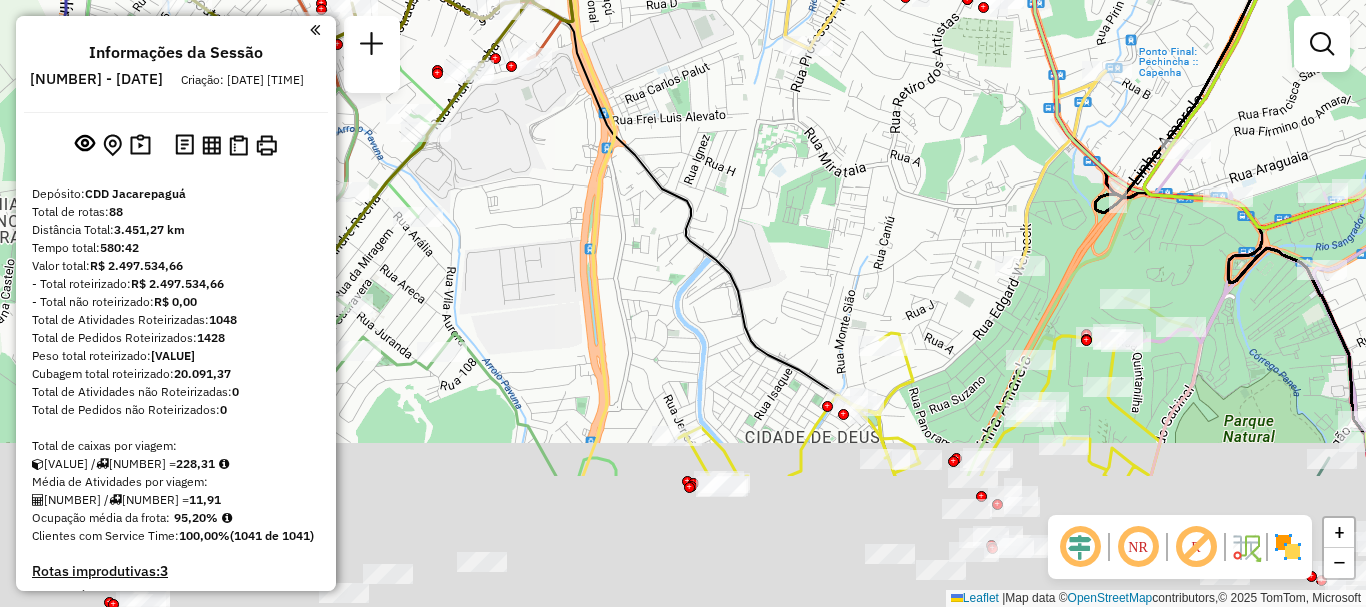 drag, startPoint x: 766, startPoint y: 325, endPoint x: 740, endPoint y: 98, distance: 228.48413 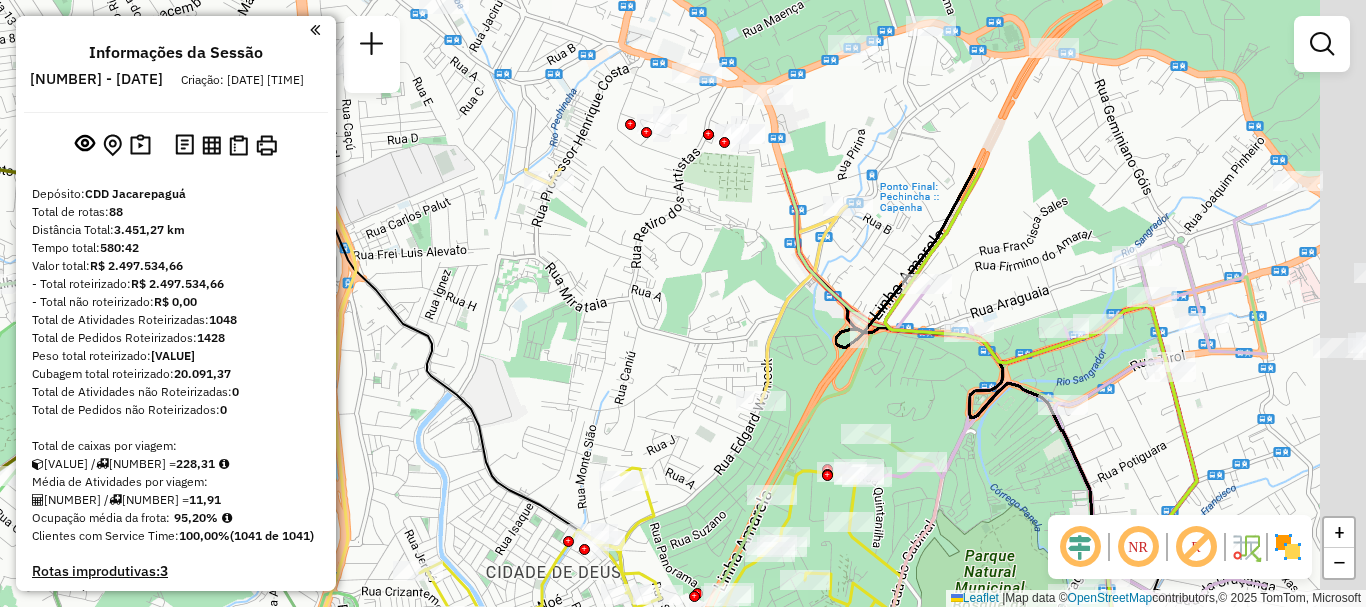 drag, startPoint x: 943, startPoint y: 209, endPoint x: 652, endPoint y: 470, distance: 390.89896 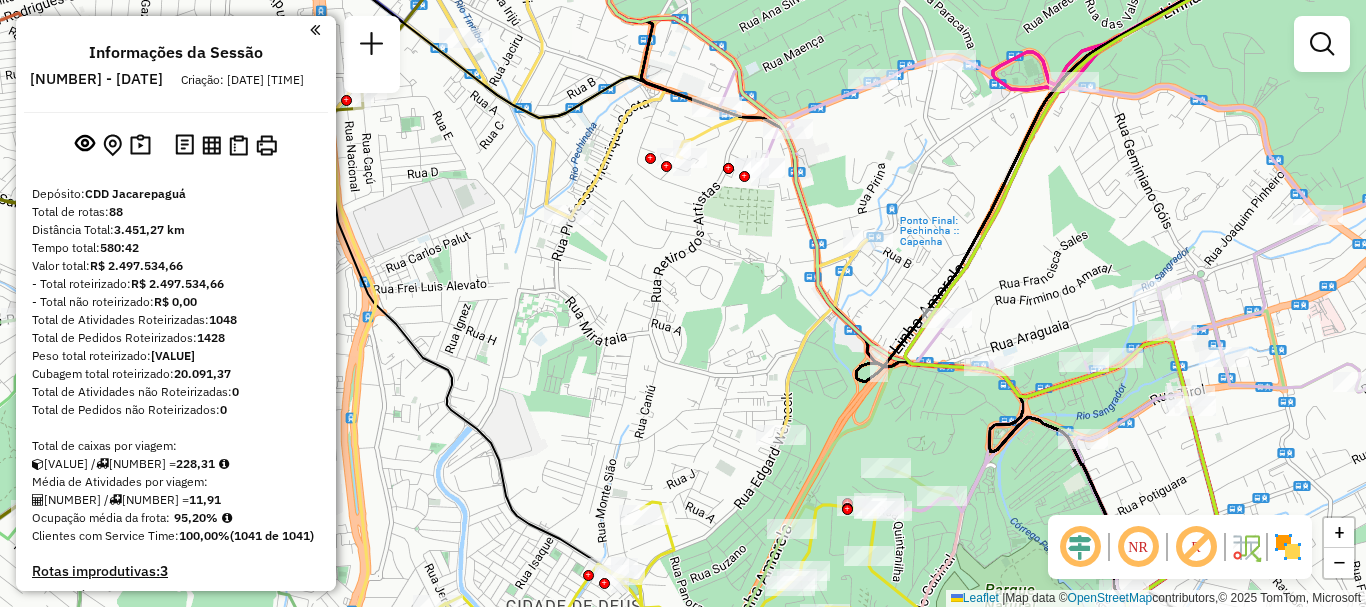 drag, startPoint x: 987, startPoint y: 281, endPoint x: 1054, endPoint y: 285, distance: 67.11929 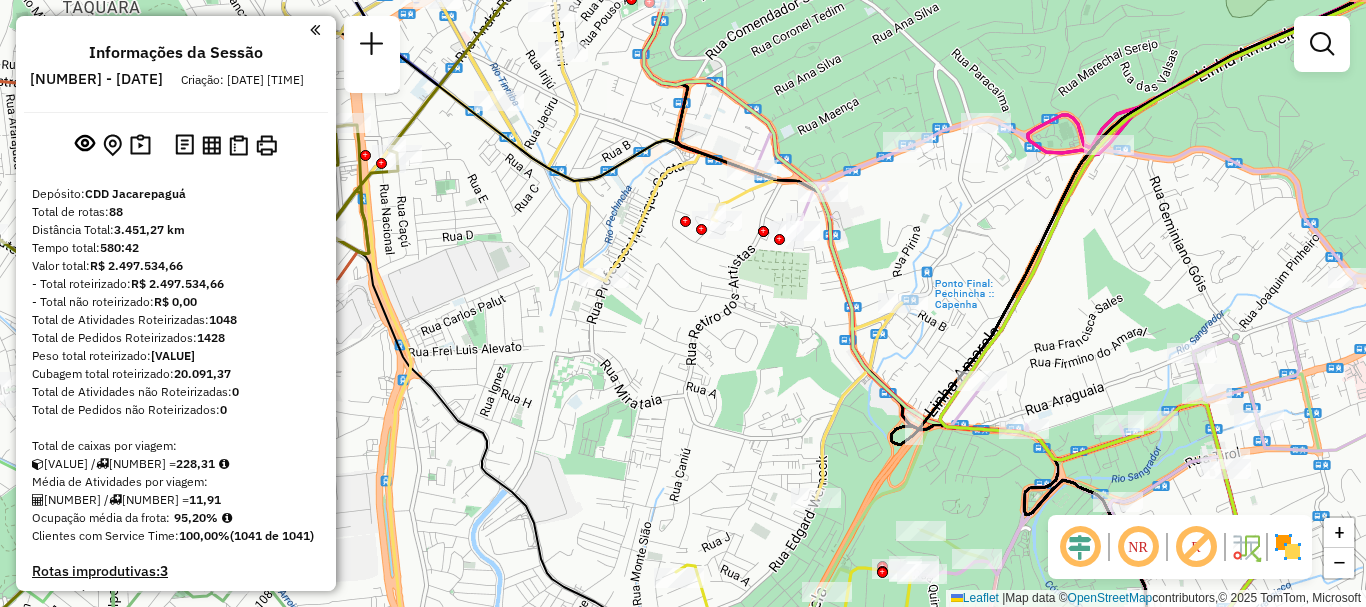 drag, startPoint x: 733, startPoint y: 262, endPoint x: 768, endPoint y: 348, distance: 92.84934 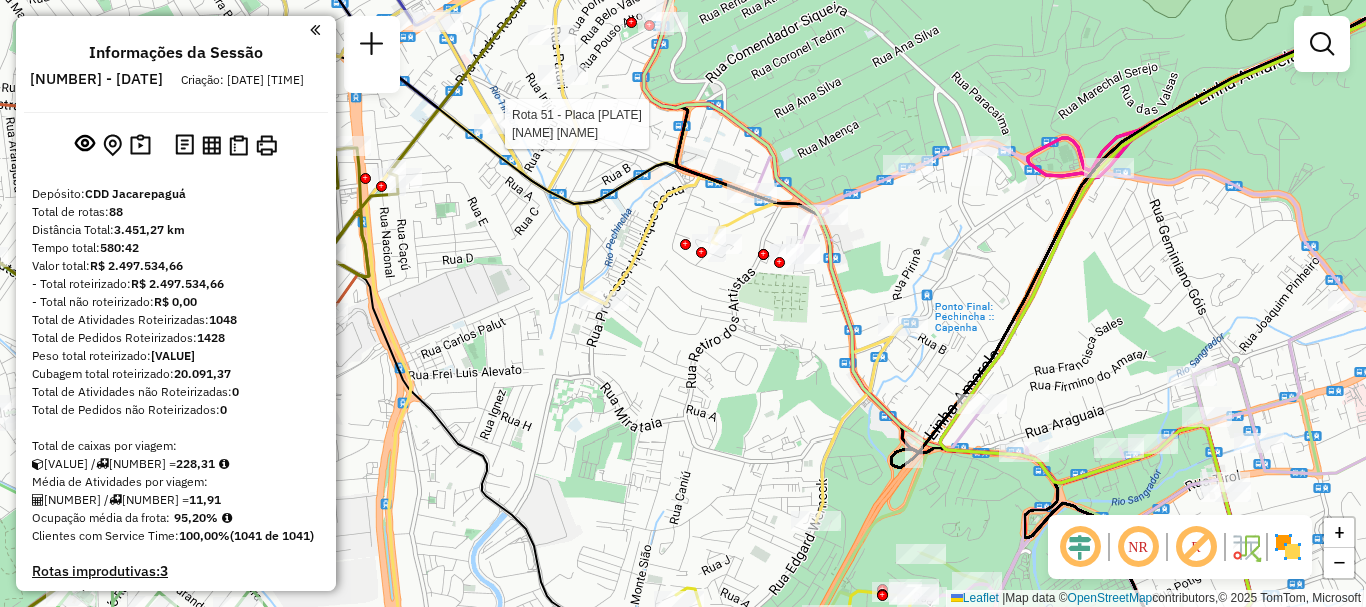 select on "**********" 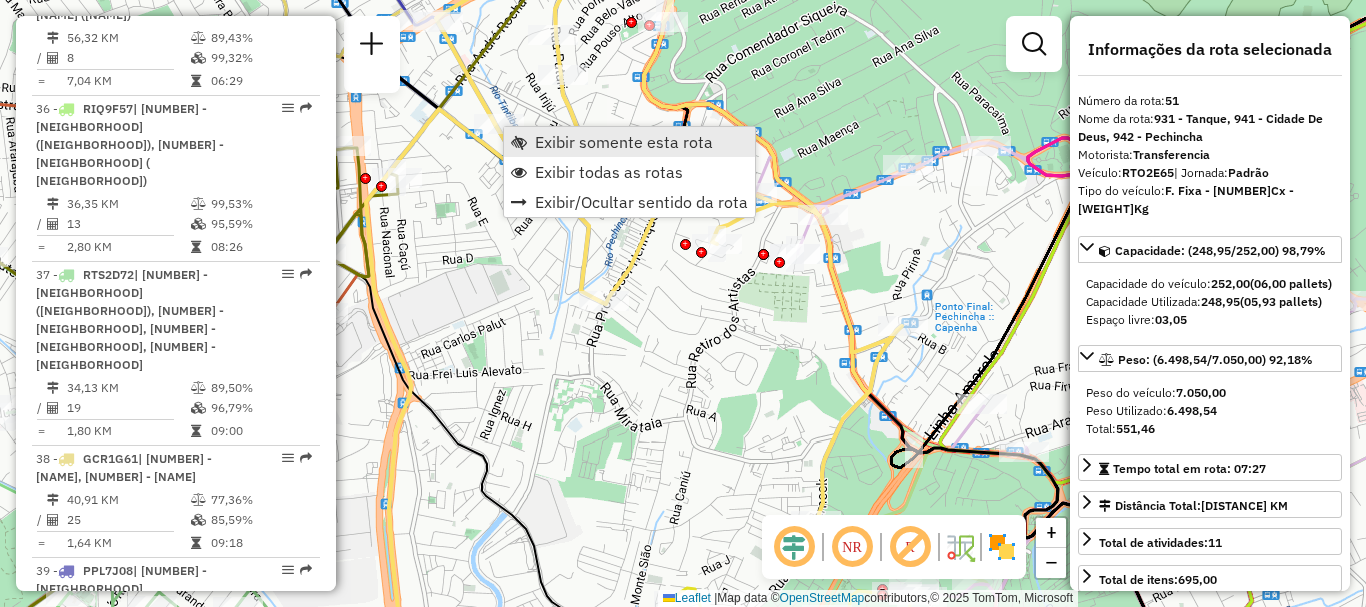 scroll, scrollTop: 6611, scrollLeft: 0, axis: vertical 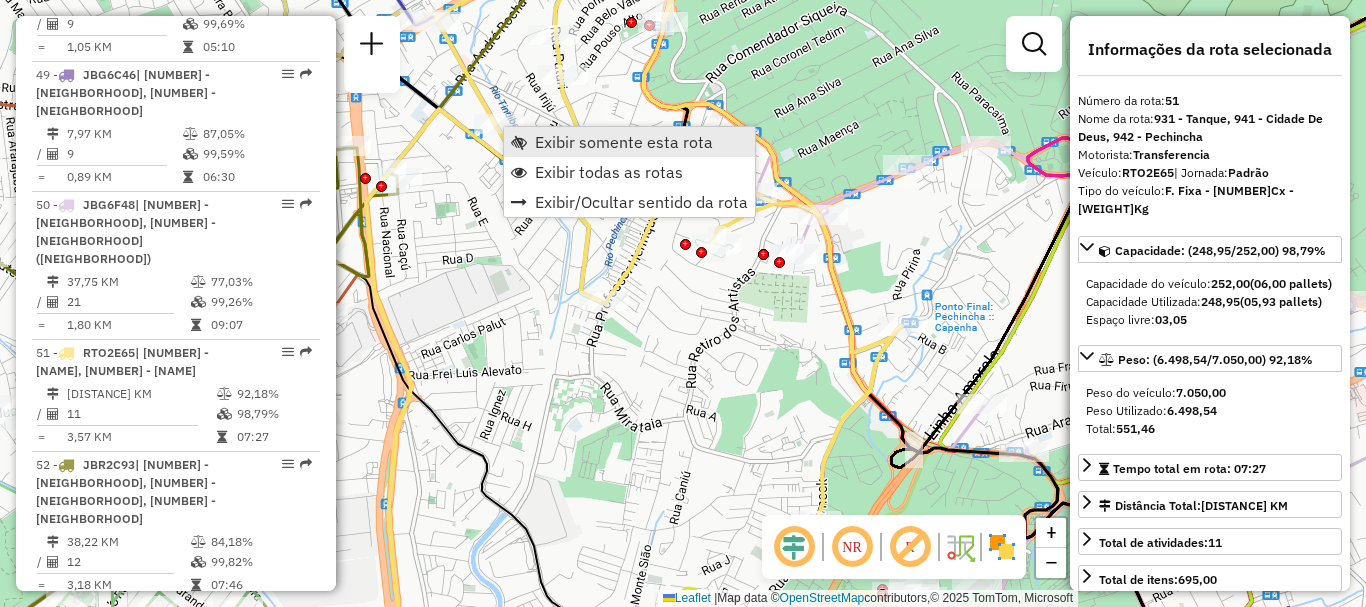 click on "Exibir somente esta rota" at bounding box center (624, 142) 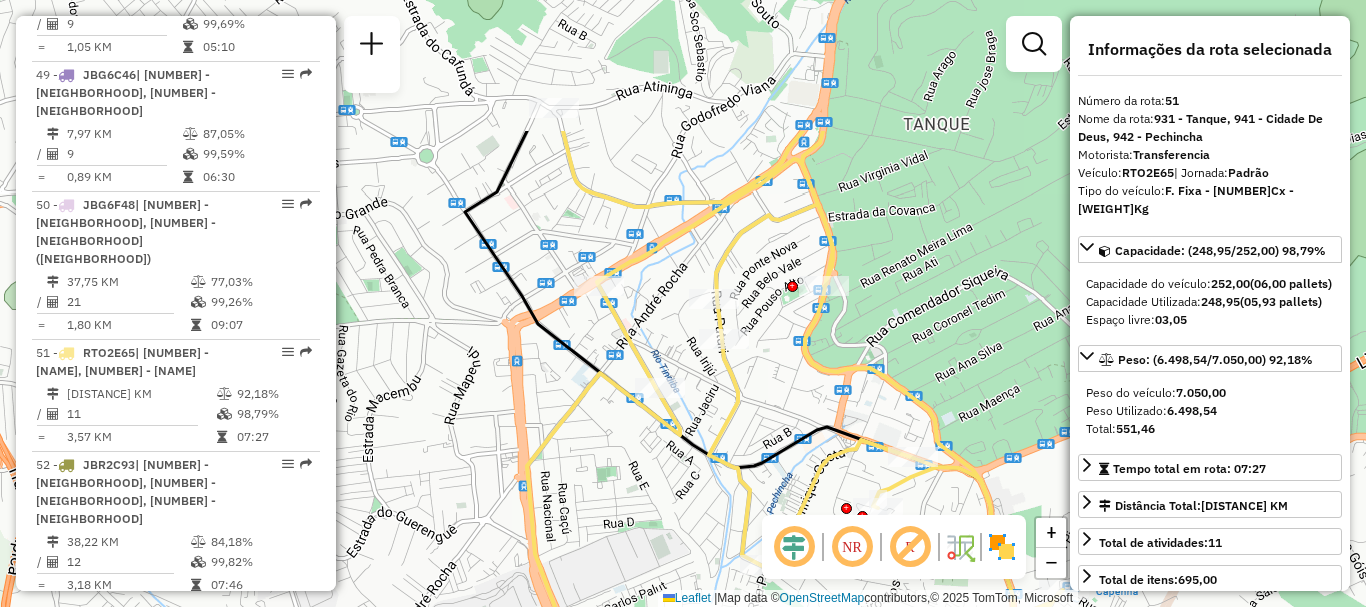 drag, startPoint x: 760, startPoint y: 202, endPoint x: 700, endPoint y: 369, distance: 177.4514 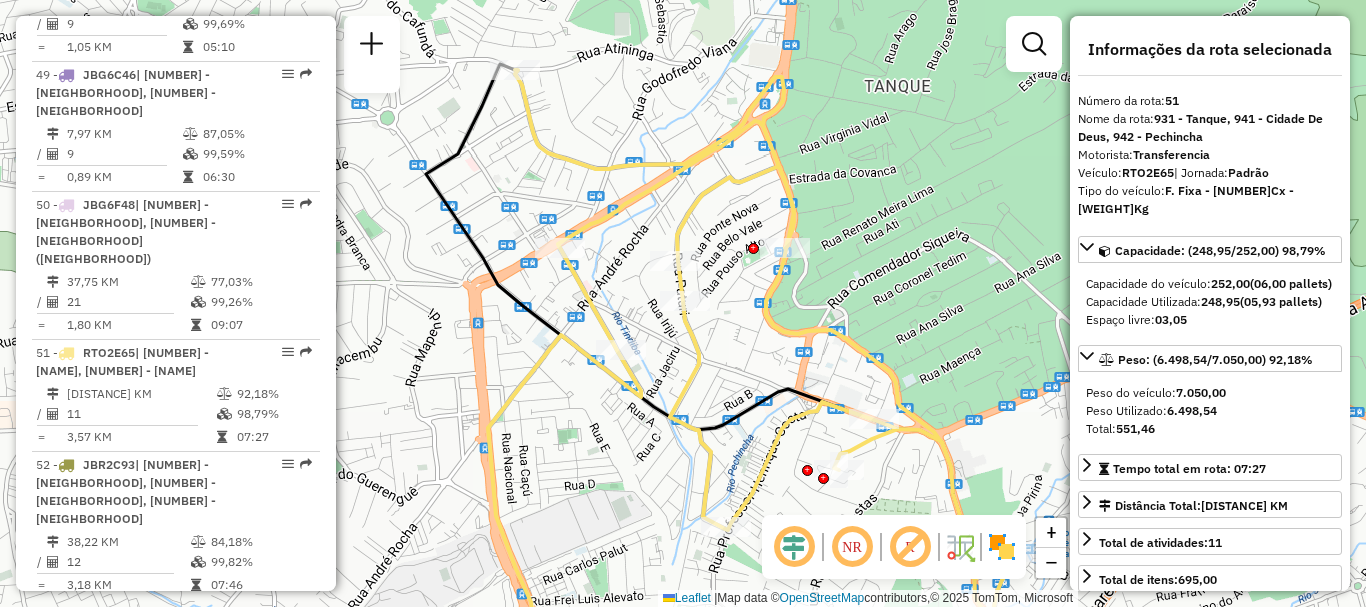 drag, startPoint x: 640, startPoint y: 132, endPoint x: 602, endPoint y: 94, distance: 53.740116 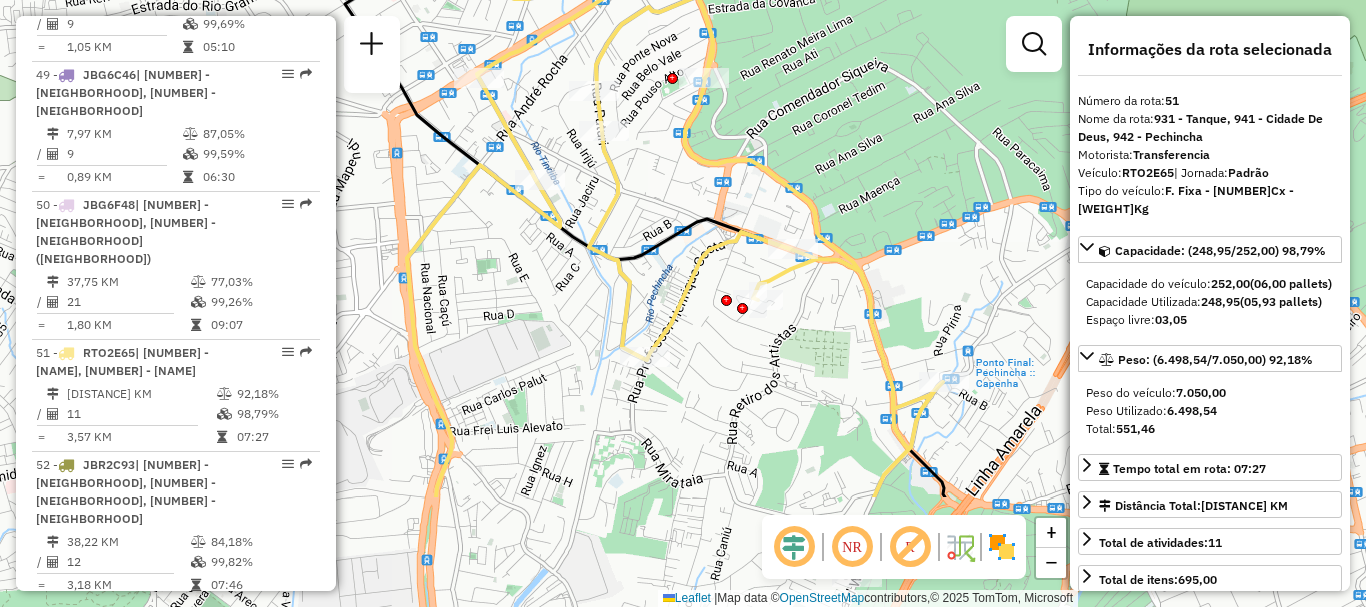 drag, startPoint x: 922, startPoint y: 320, endPoint x: 841, endPoint y: 150, distance: 188.31091 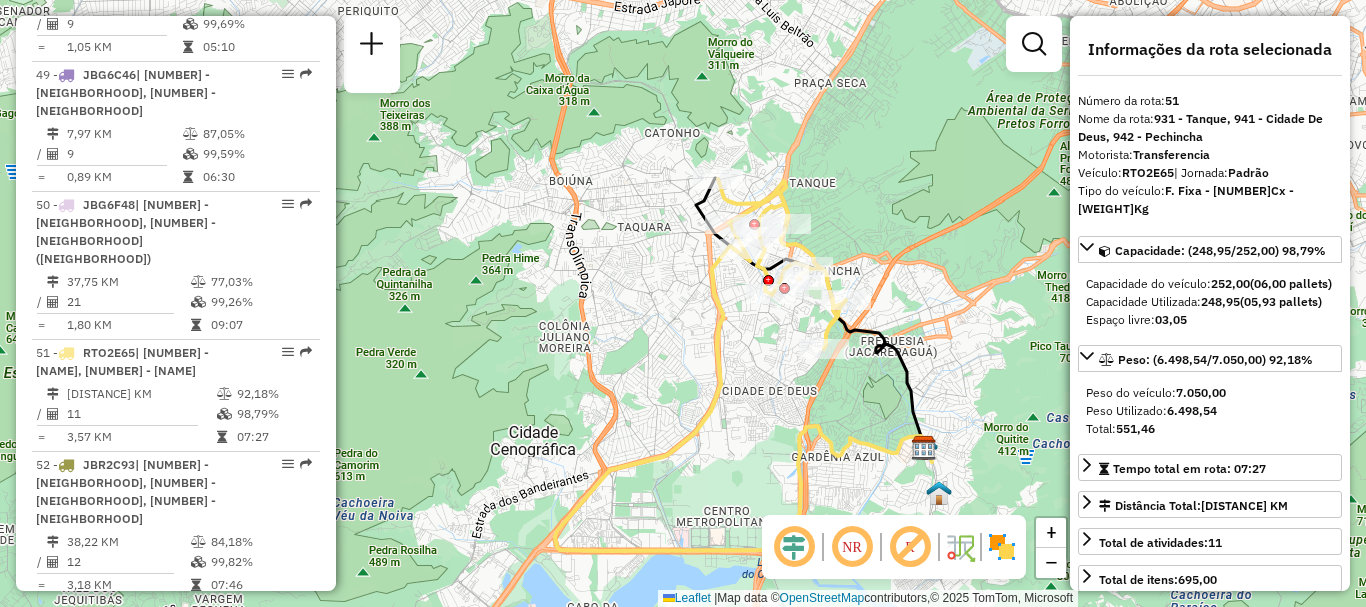 drag, startPoint x: 546, startPoint y: 367, endPoint x: 661, endPoint y: 361, distance: 115.15642 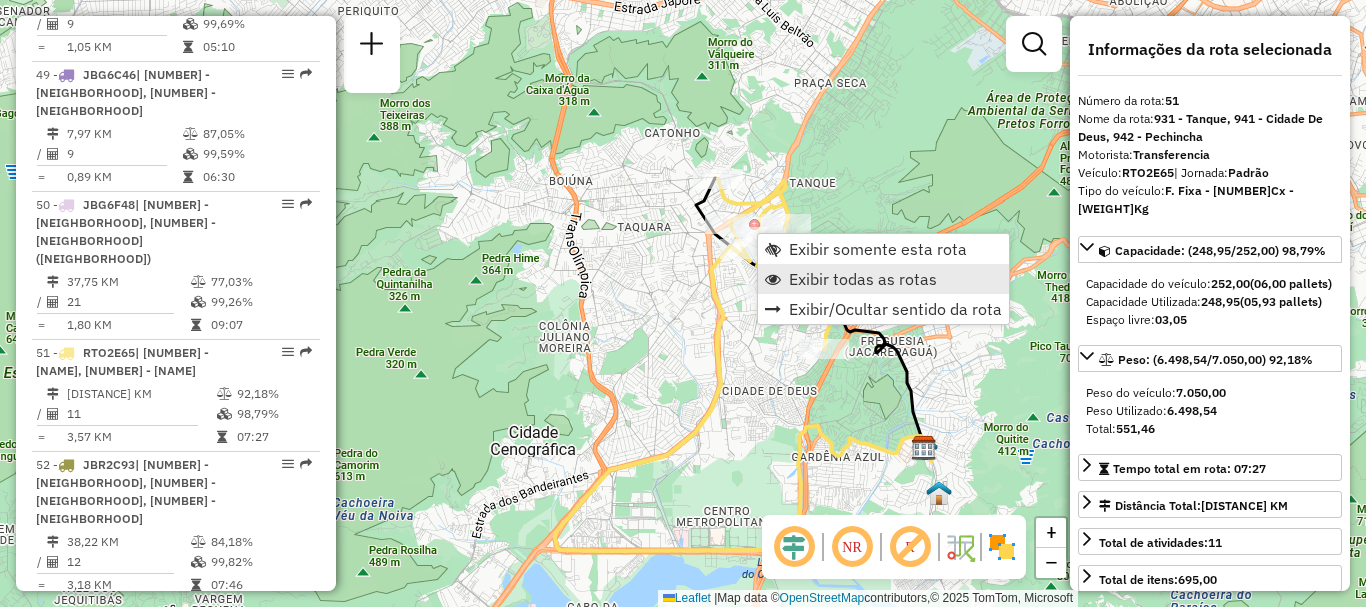 click on "Exibir todas as rotas" at bounding box center [863, 279] 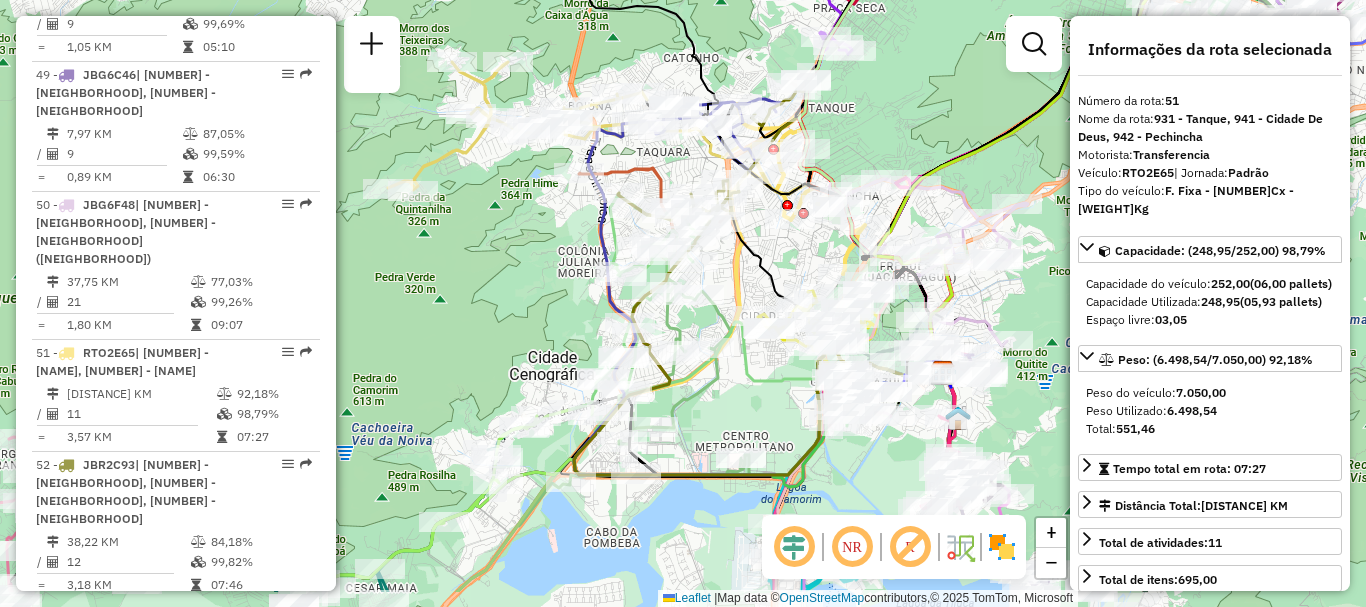 drag, startPoint x: 741, startPoint y: 341, endPoint x: 765, endPoint y: 258, distance: 86.40023 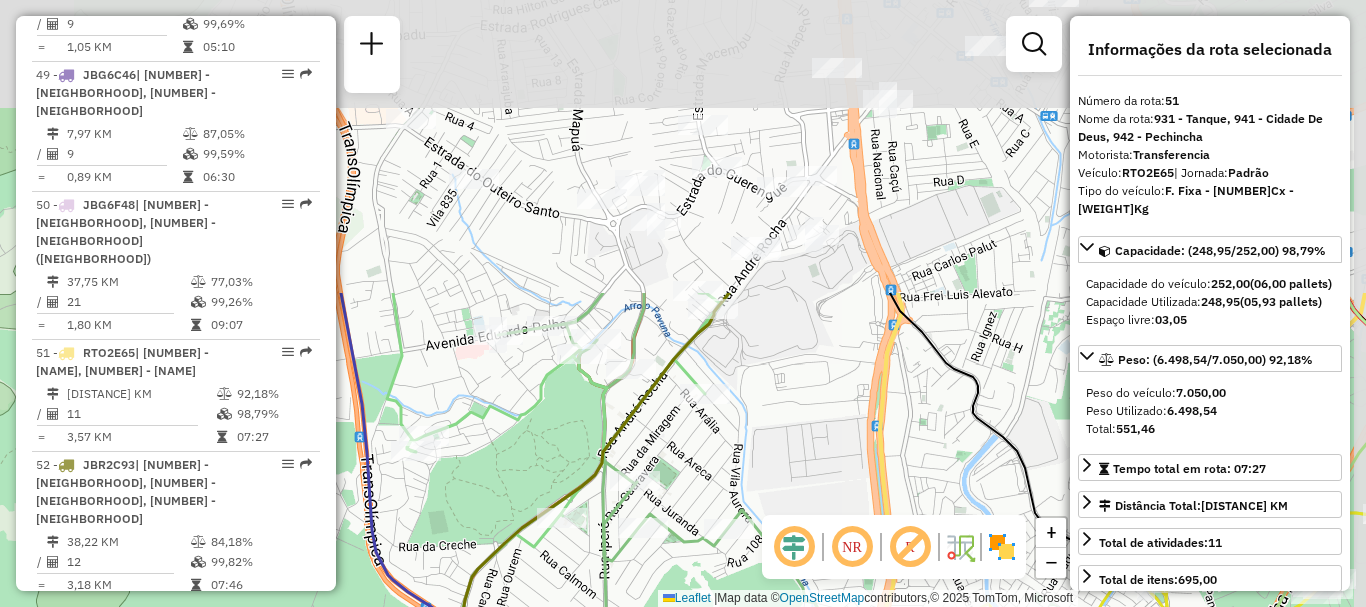 drag, startPoint x: 841, startPoint y: 101, endPoint x: 737, endPoint y: 468, distance: 381.45117 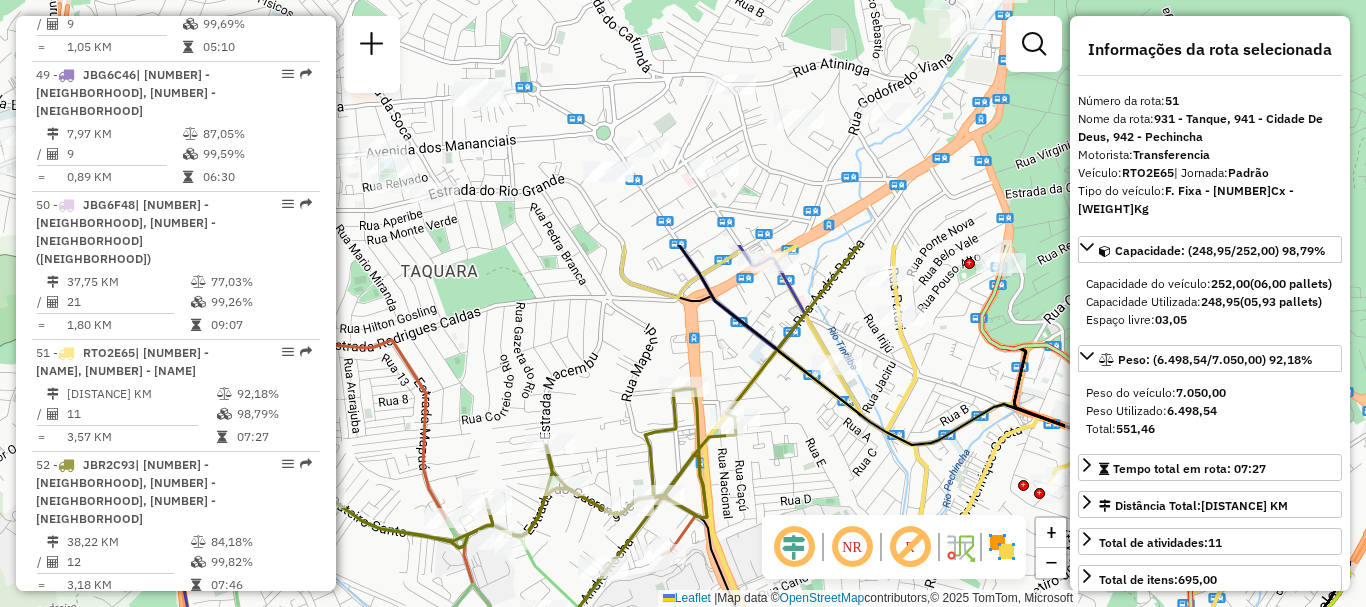 drag, startPoint x: 907, startPoint y: 238, endPoint x: 754, endPoint y: 545, distance: 343.01312 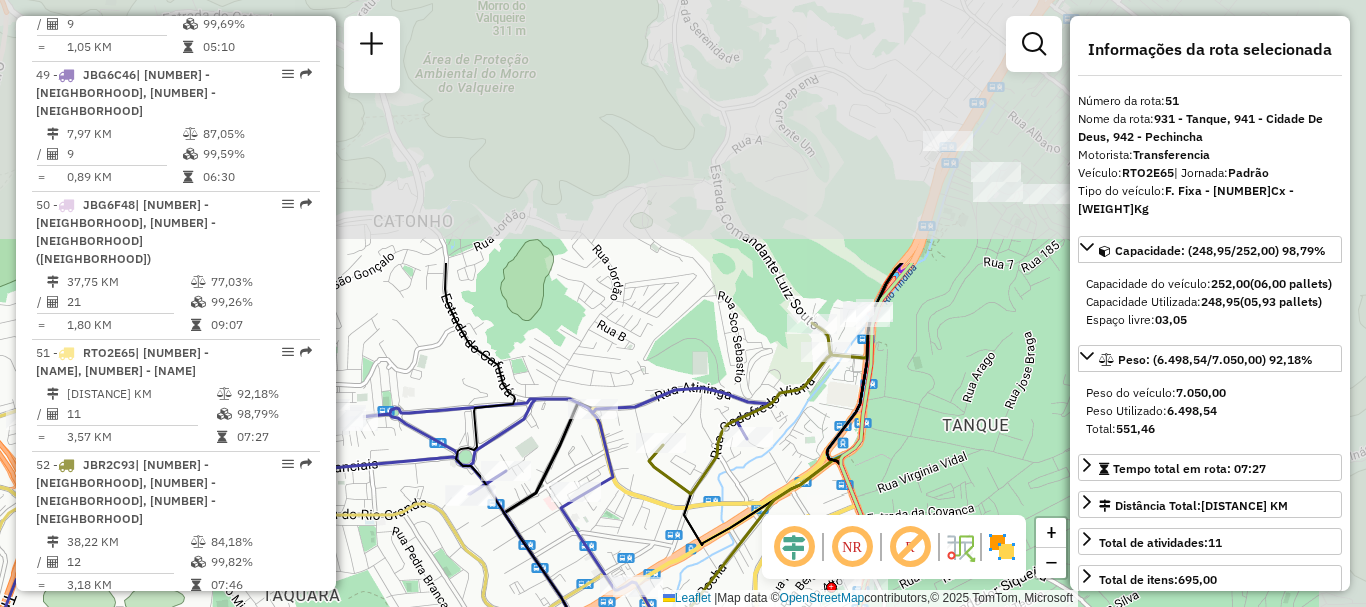 drag, startPoint x: 913, startPoint y: 183, endPoint x: 759, endPoint y: 536, distance: 385.12985 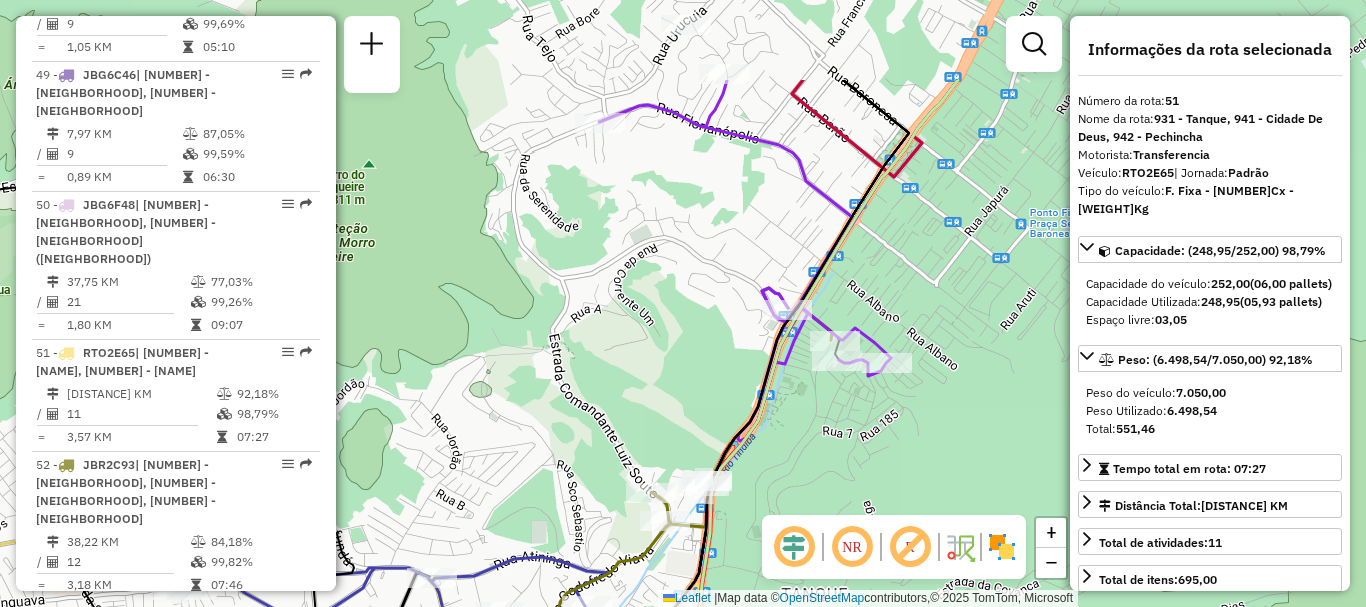 drag, startPoint x: 976, startPoint y: 272, endPoint x: 823, endPoint y: 414, distance: 208.74147 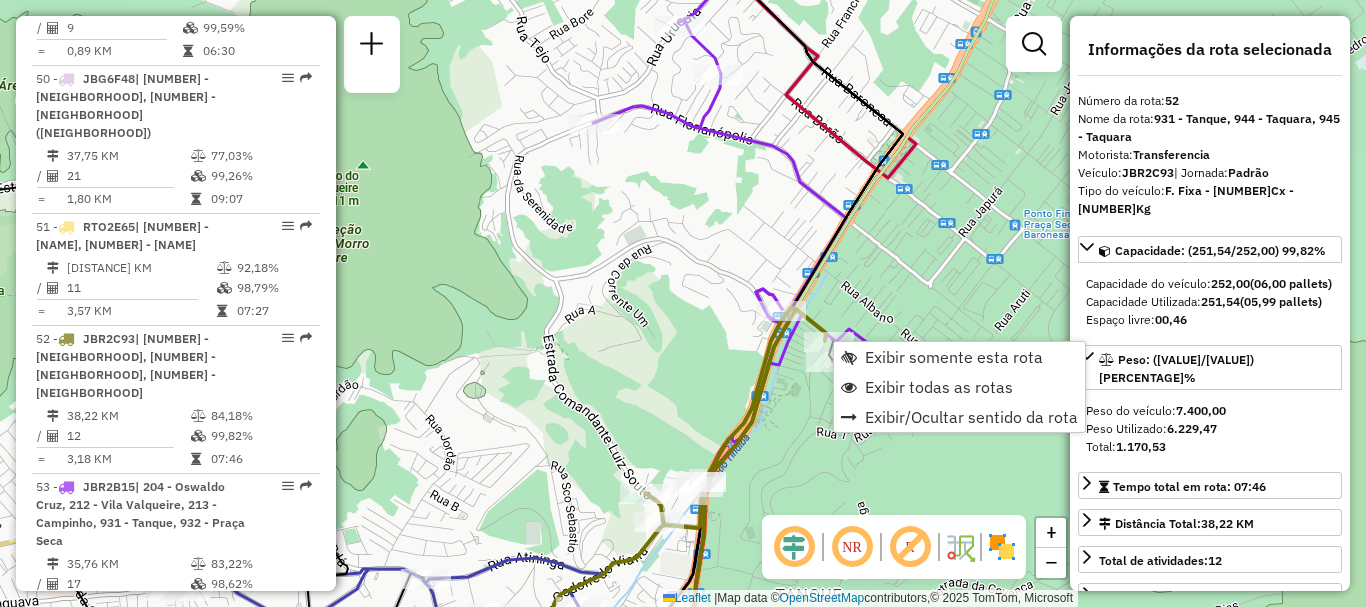 scroll, scrollTop: 6741, scrollLeft: 0, axis: vertical 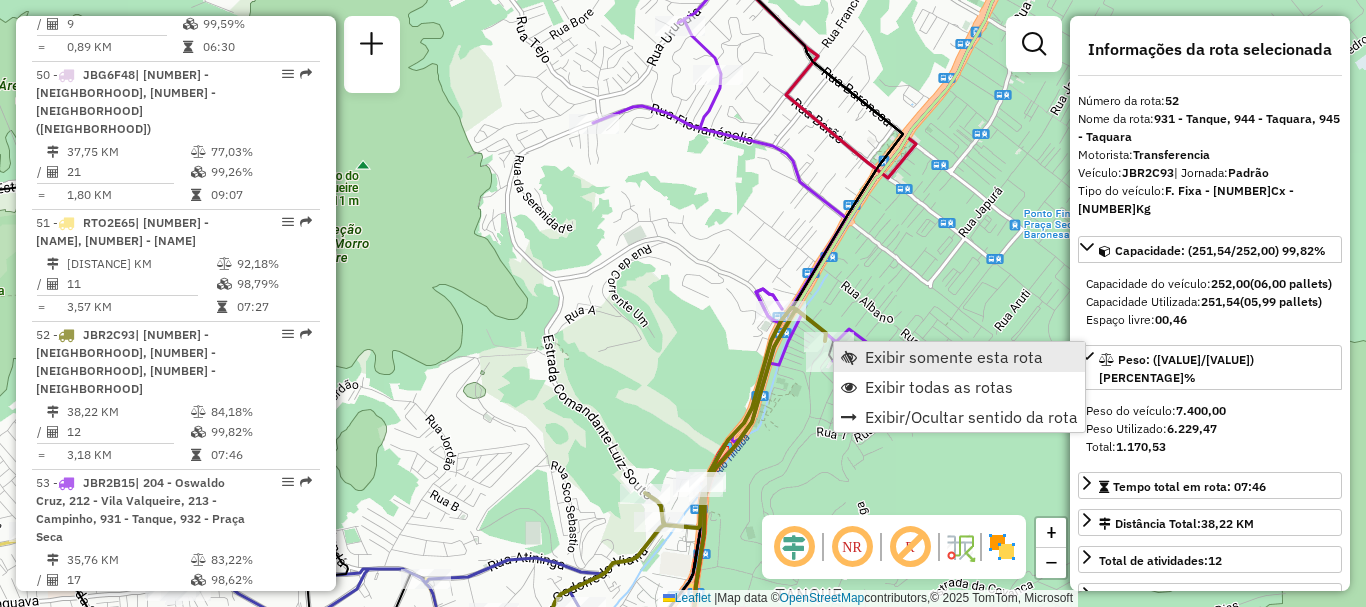 click on "Exibir somente esta rota" at bounding box center (959, 357) 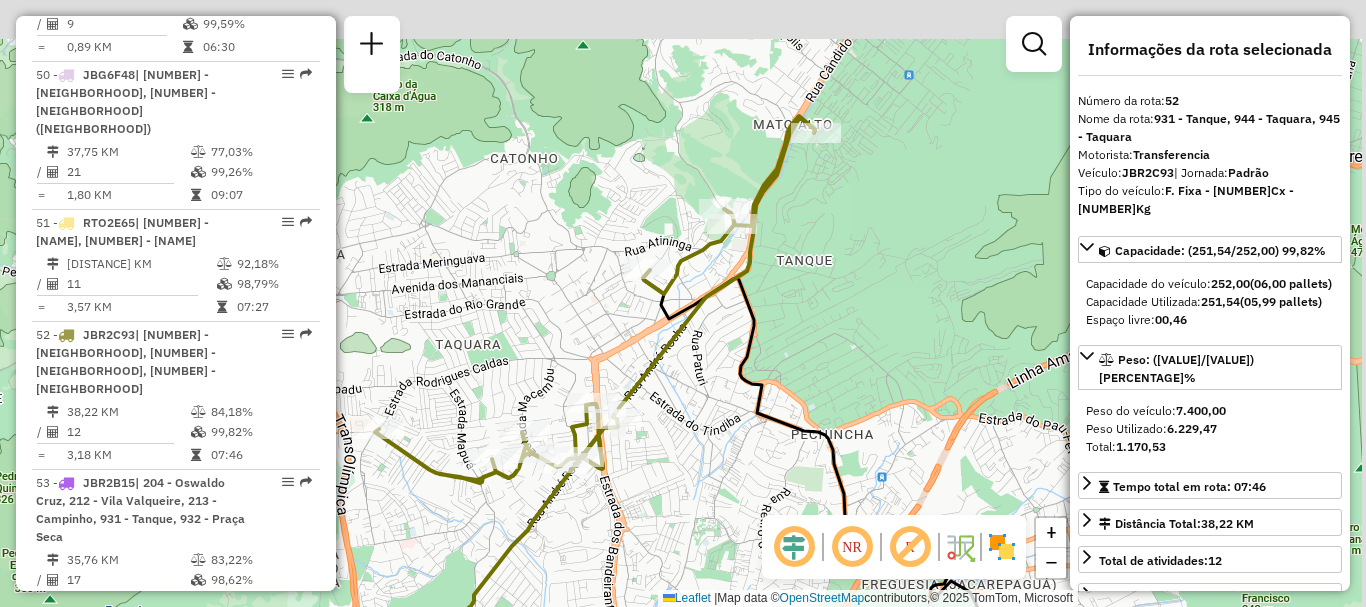 drag, startPoint x: 702, startPoint y: 225, endPoint x: 685, endPoint y: 322, distance: 98.478424 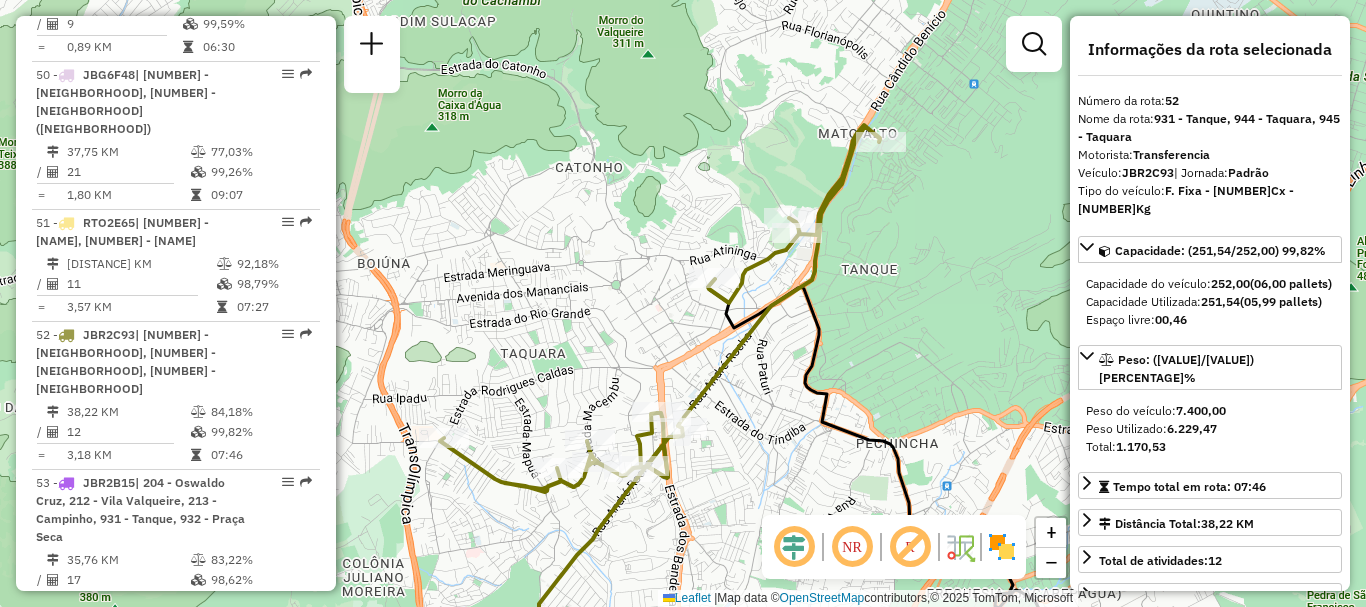 drag, startPoint x: 935, startPoint y: 310, endPoint x: 1022, endPoint y: 270, distance: 95.7549 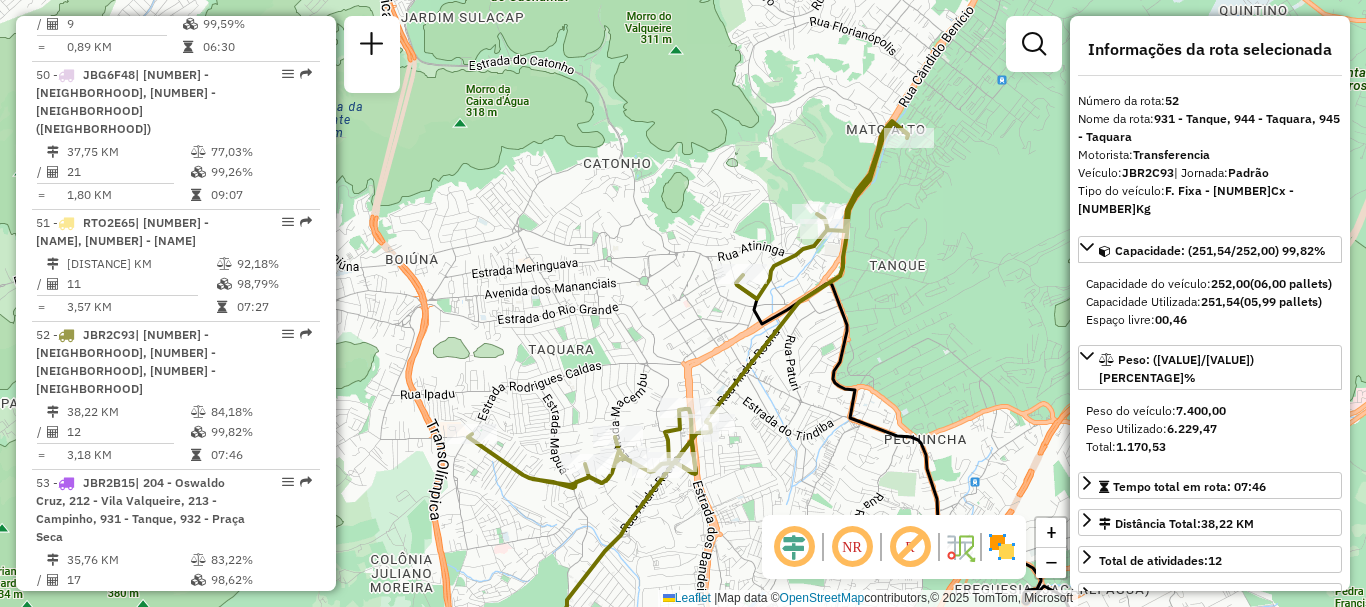 click on "Janela de atendimento Grade de atendimento Capacidade Transportadoras Veículos Cliente Pedidos  Rotas Selecione os dias de semana para filtrar as janelas de atendimento  Seg   Ter   Qua   Qui   Sex   Sáb   Dom  Informe o período da janela de atendimento: De: Até:  Filtrar exatamente a janela do cliente  Considerar janela de atendimento padrão  Selecione os dias de semana para filtrar as grades de atendimento  Seg   Ter   Qua   Qui   Sex   Sáb   Dom   Considerar clientes sem dia de atendimento cadastrado  Clientes fora do dia de atendimento selecionado Filtrar as atividades entre os valores definidos abaixo:  Peso mínimo:   Peso máximo:   Cubagem mínima:   Cubagem máxima:   De:   Até:  Filtrar as atividades entre o tempo de atendimento definido abaixo:  De:   Até:   Considerar capacidade total dos clientes não roteirizados Transportadora: Selecione um ou mais itens Tipo de veículo: Selecione um ou mais itens Veículo: Selecione um ou mais itens Motorista: Selecione um ou mais itens Nome: Rótulo:" 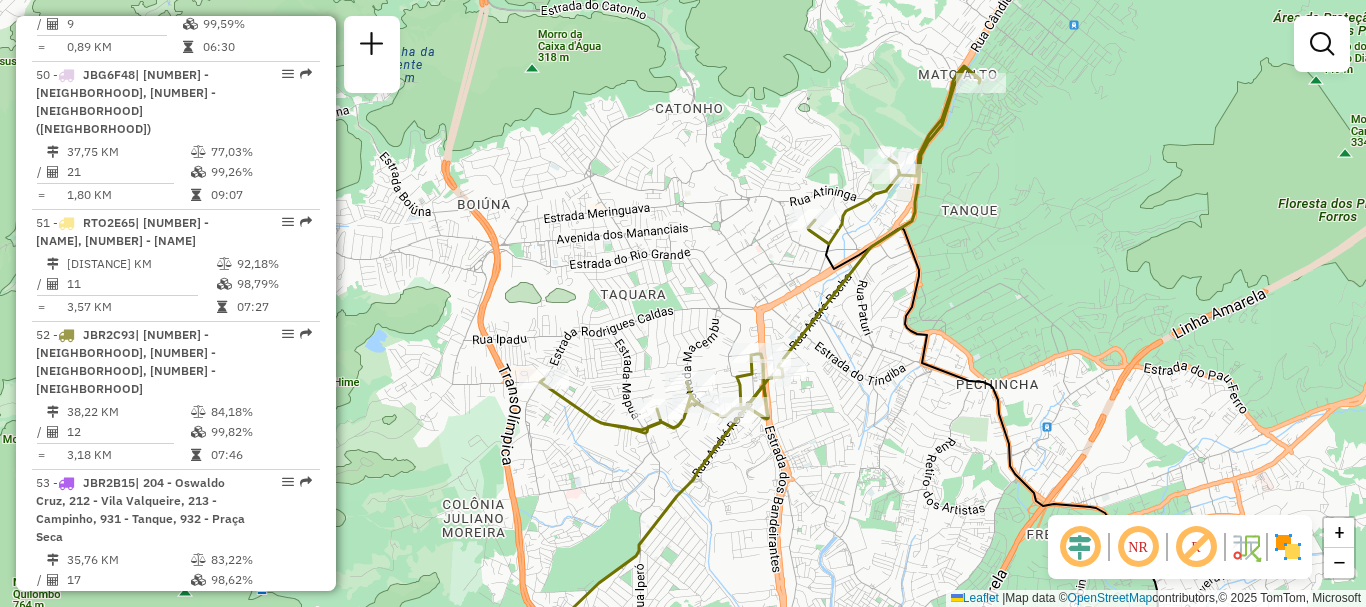drag, startPoint x: 986, startPoint y: 269, endPoint x: 1057, endPoint y: 210, distance: 92.31468 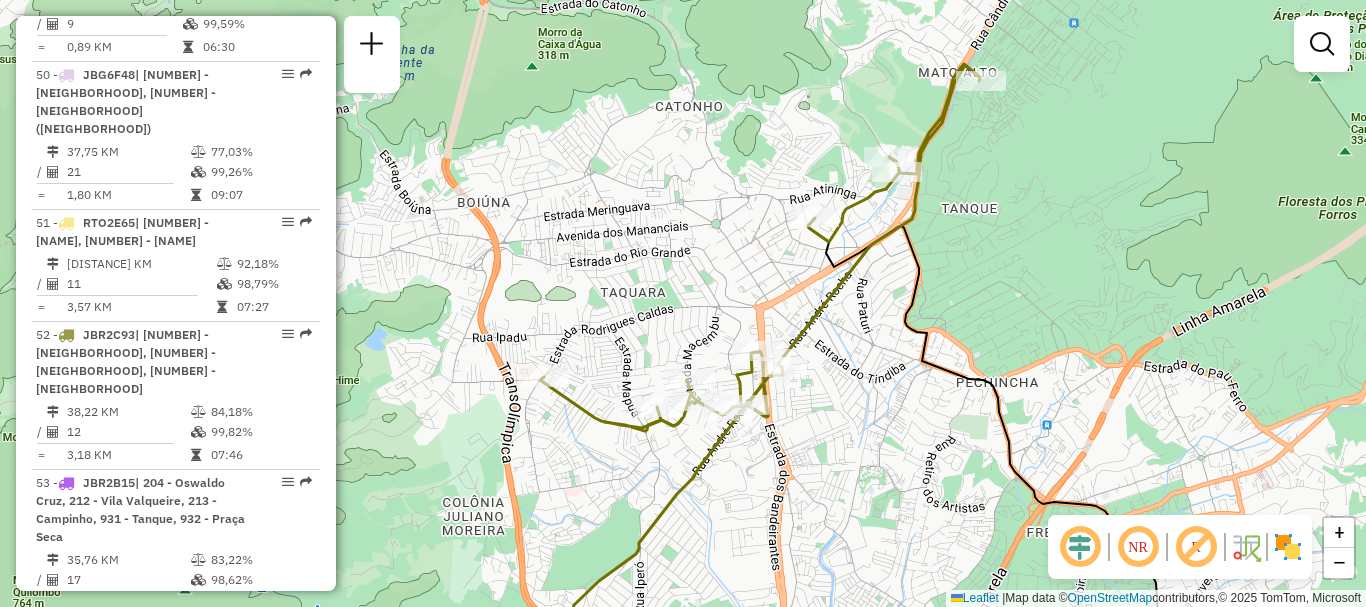 click 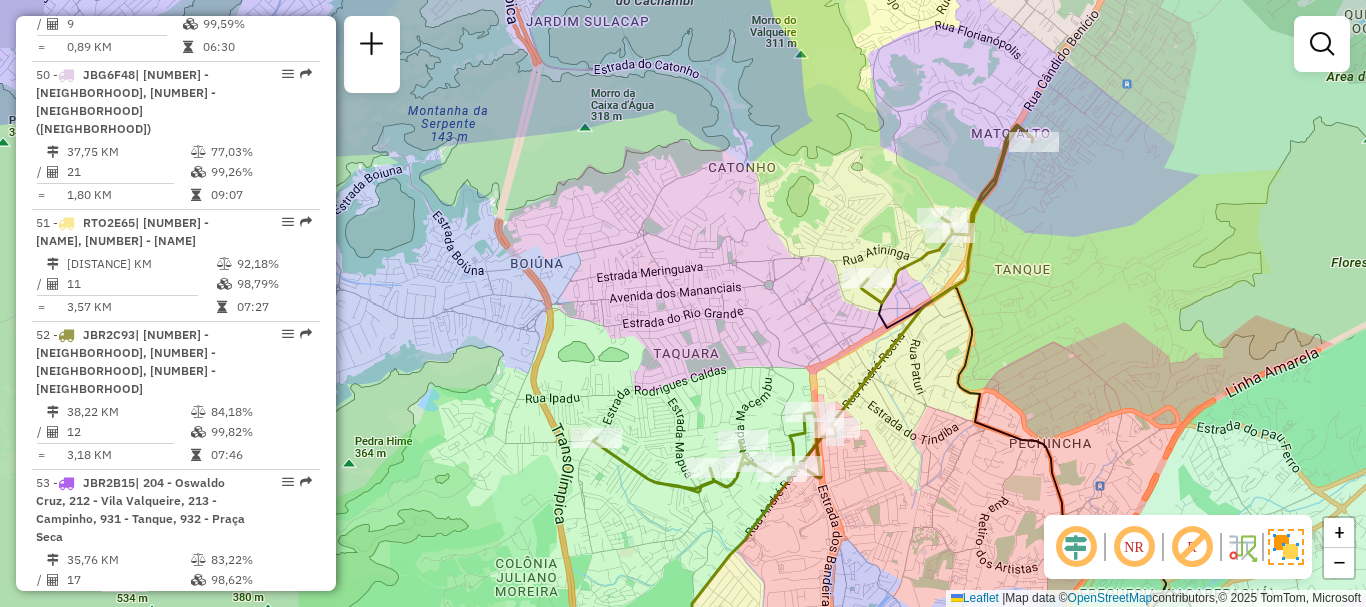 drag, startPoint x: 1013, startPoint y: 321, endPoint x: 1022, endPoint y: 385, distance: 64.629715 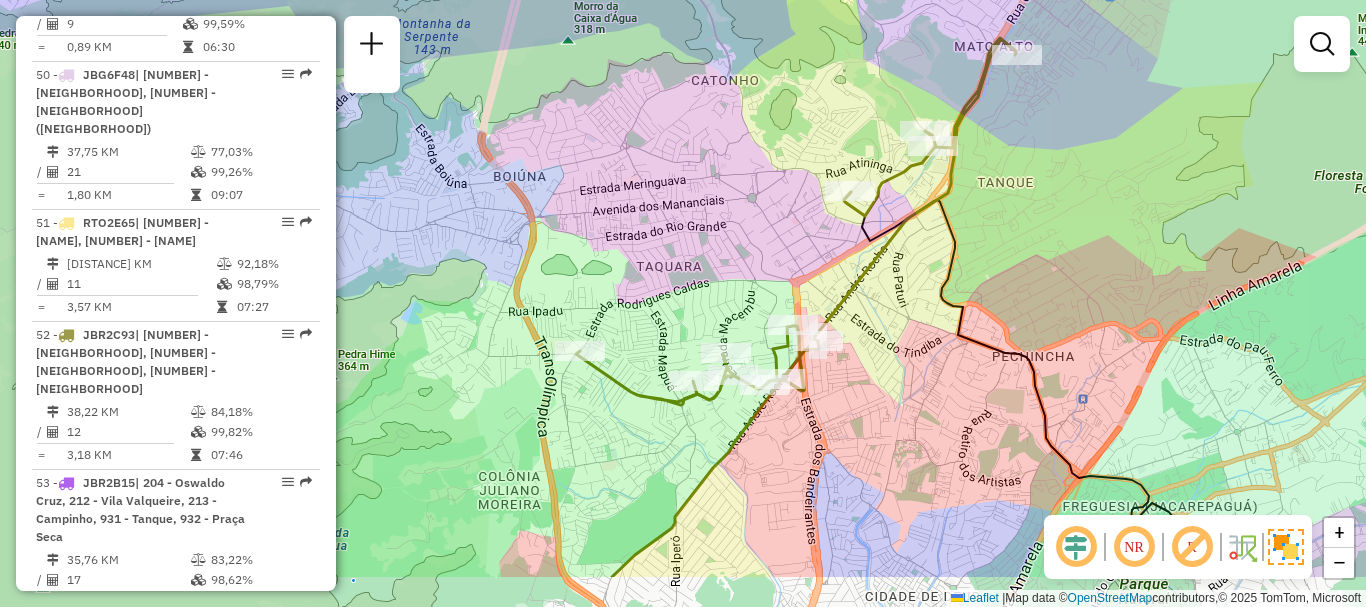 drag, startPoint x: 772, startPoint y: 316, endPoint x: 756, endPoint y: 221, distance: 96.337944 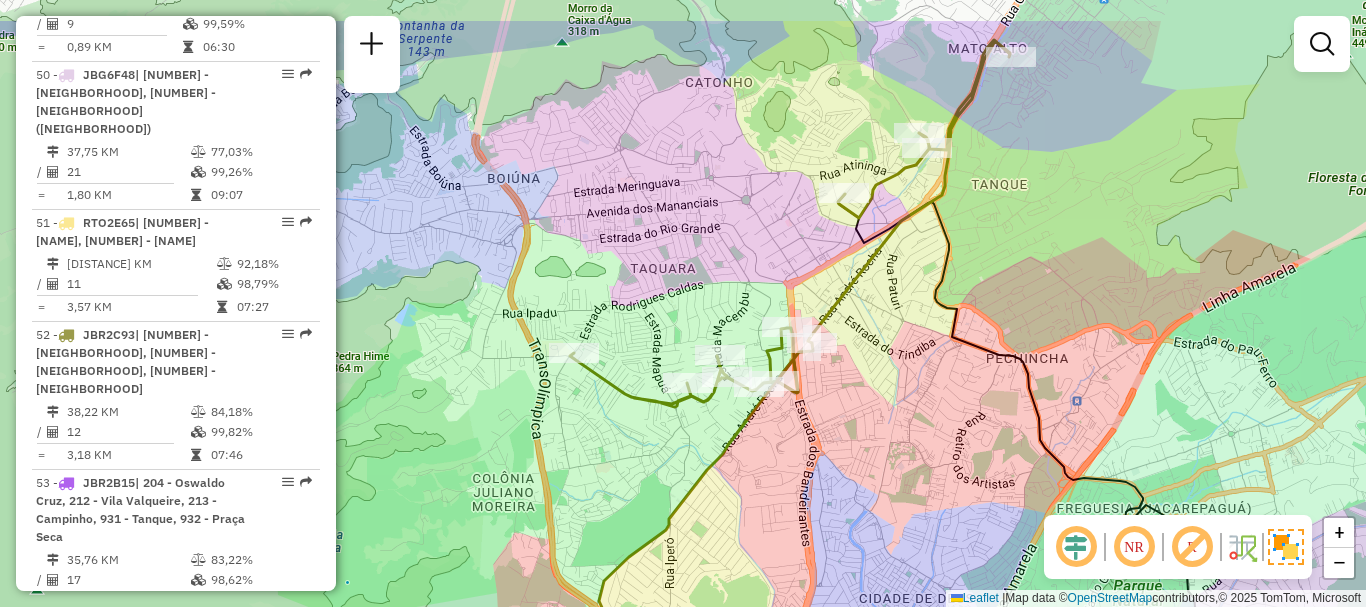 drag, startPoint x: 966, startPoint y: 311, endPoint x: 898, endPoint y: 416, distance: 125.09596 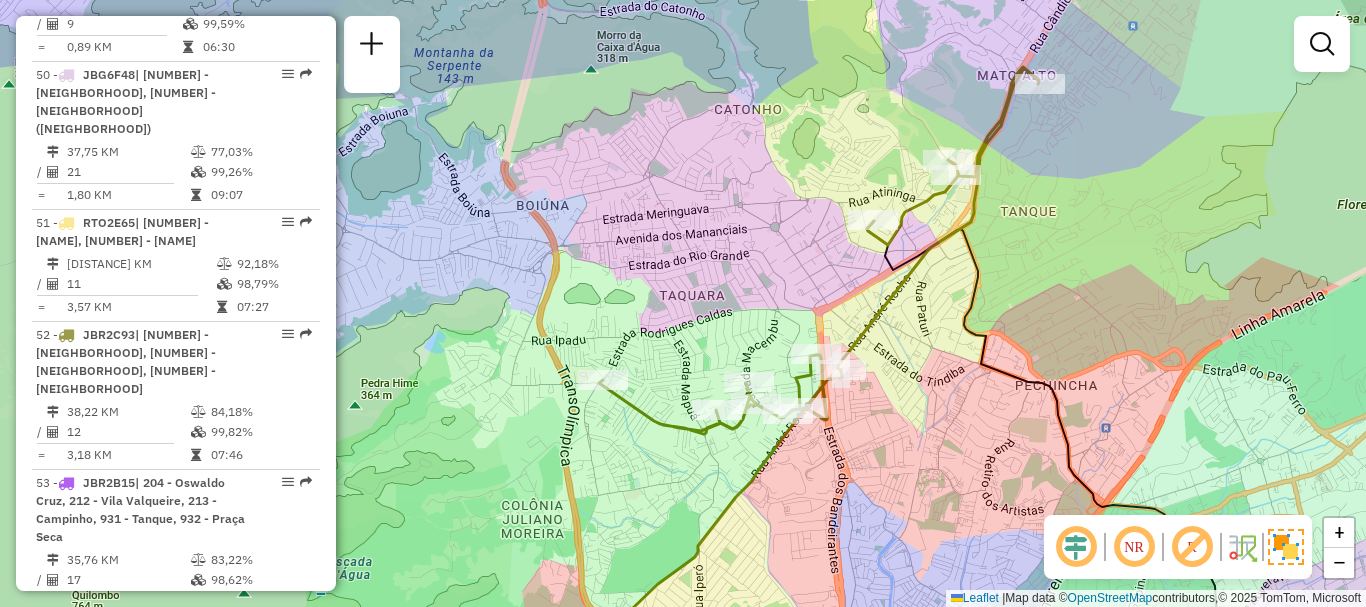 drag, startPoint x: 952, startPoint y: 349, endPoint x: 999, endPoint y: 353, distance: 47.169907 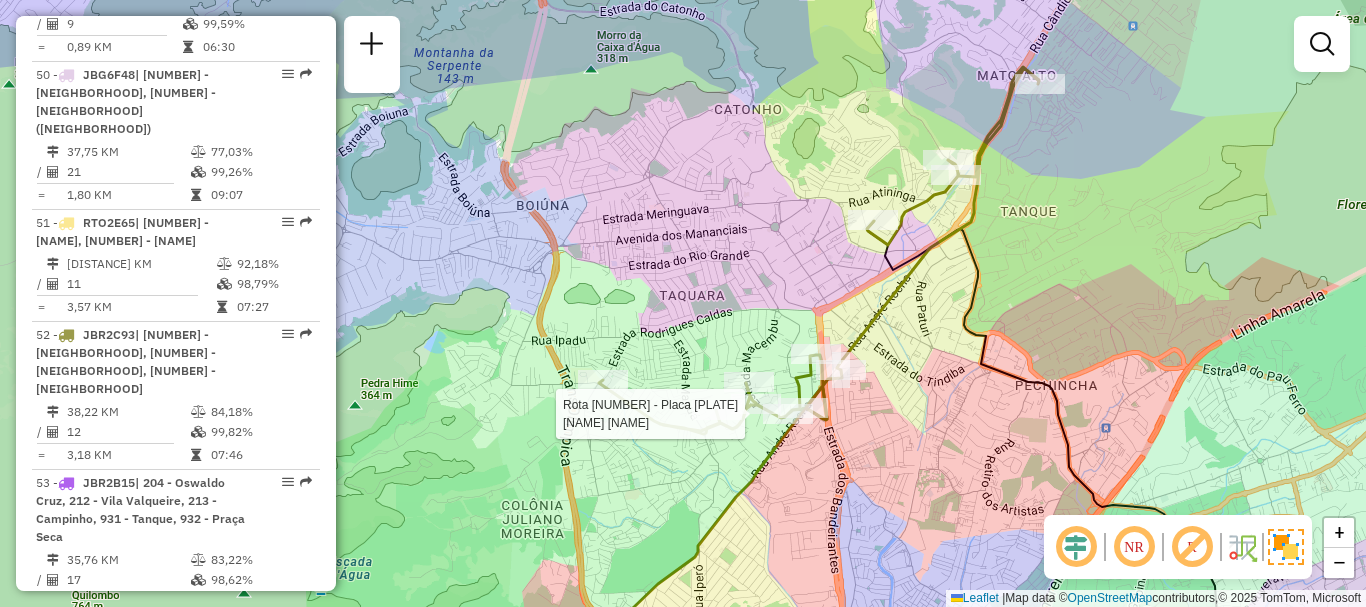 select on "**********" 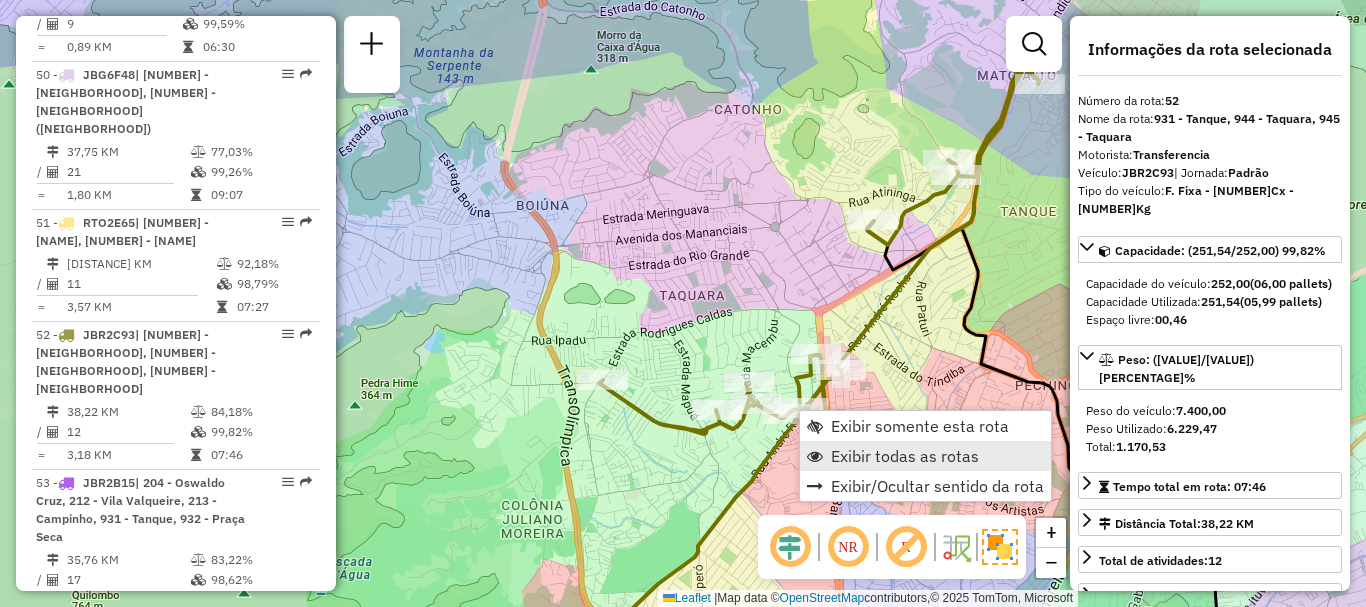 click on "Exibir todas as rotas" at bounding box center (905, 456) 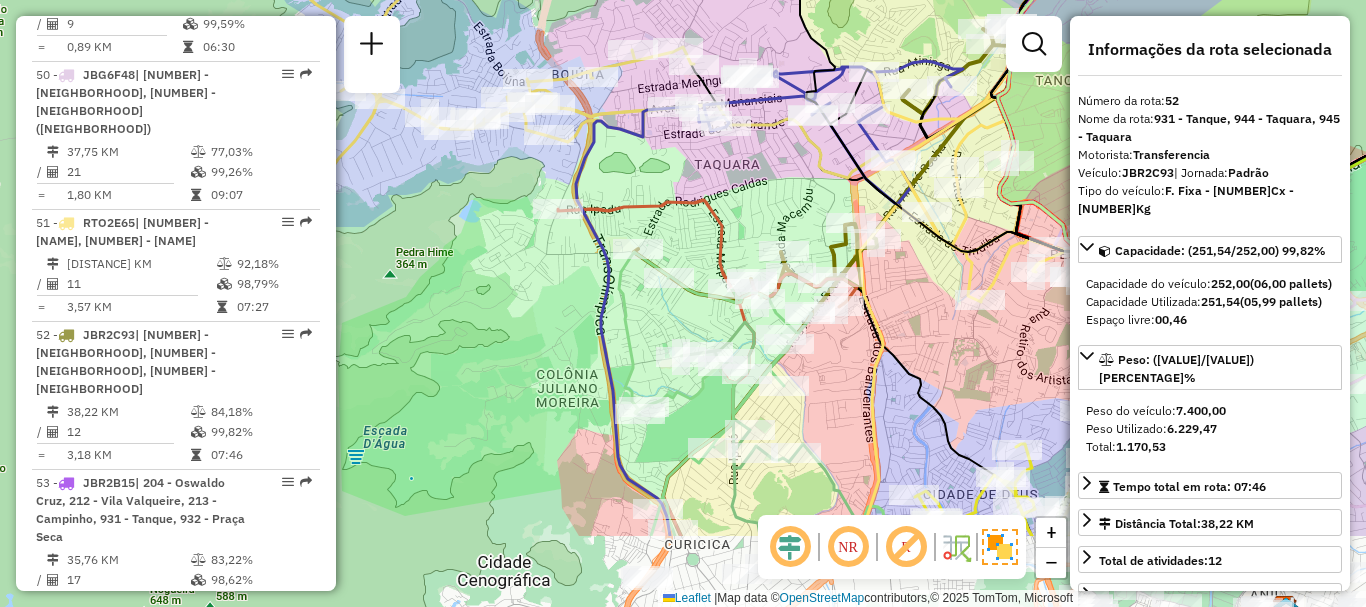 drag, startPoint x: 869, startPoint y: 457, endPoint x: 910, endPoint y: 305, distance: 157.43253 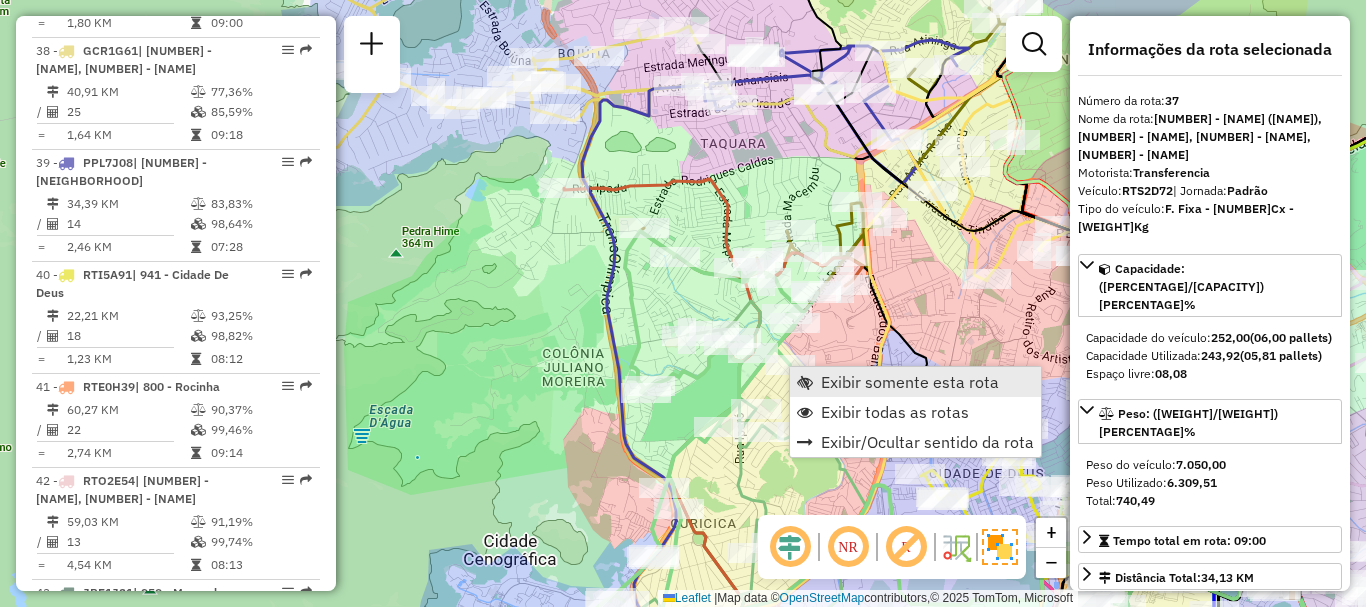 scroll, scrollTop: 5025, scrollLeft: 0, axis: vertical 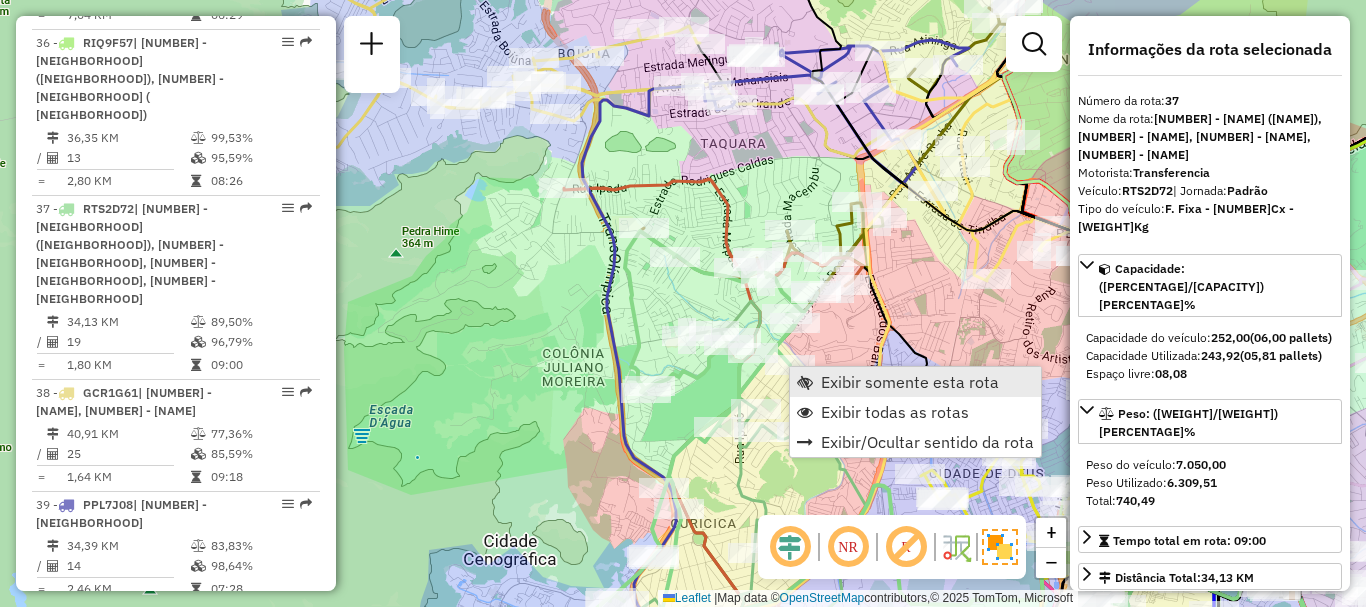 click on "Exibir somente esta rota" at bounding box center (910, 382) 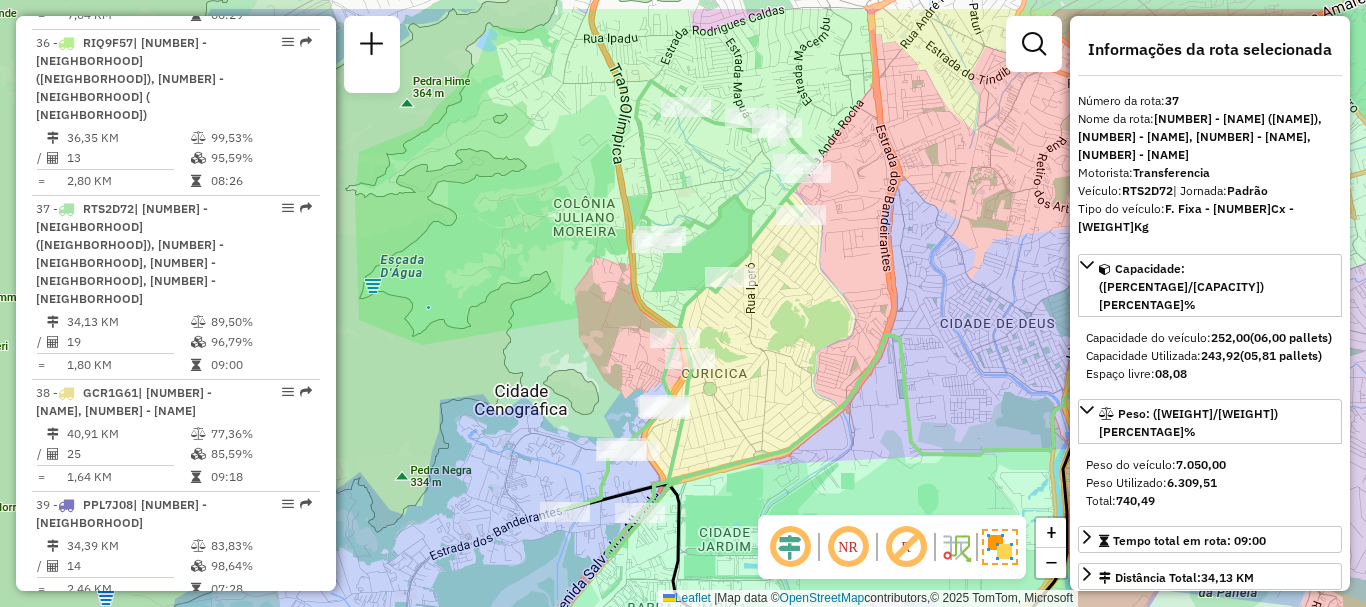 drag, startPoint x: 623, startPoint y: 270, endPoint x: 880, endPoint y: 340, distance: 266.36255 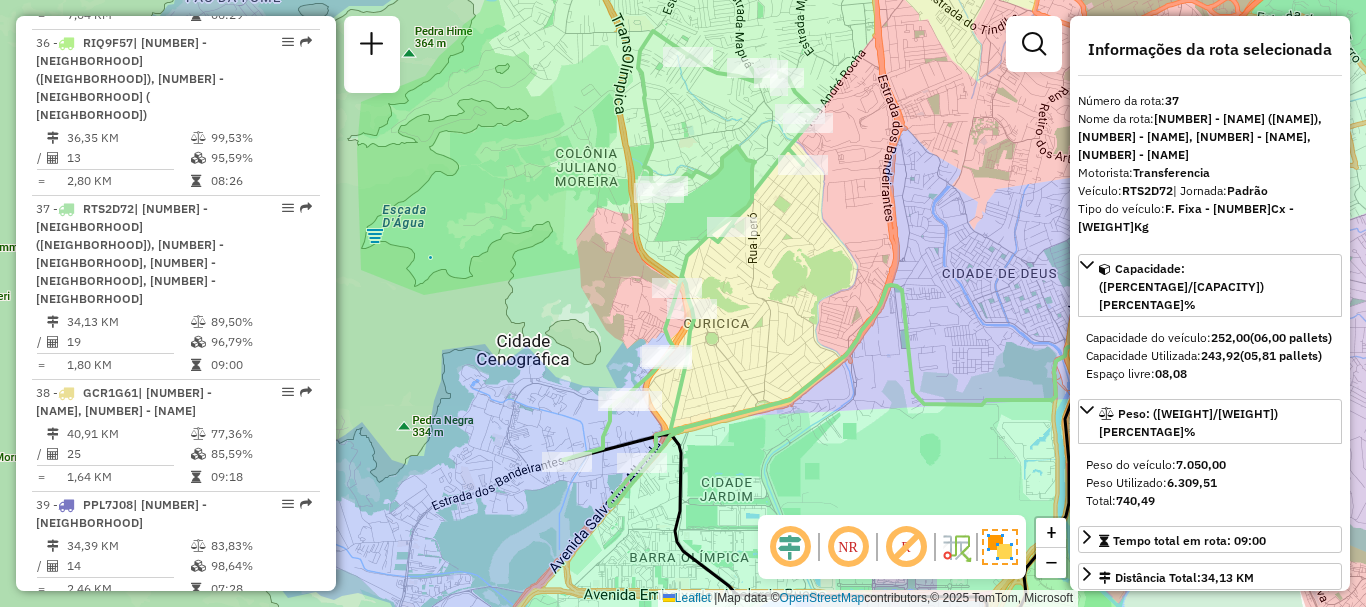 drag, startPoint x: 850, startPoint y: 315, endPoint x: 852, endPoint y: 265, distance: 50.039986 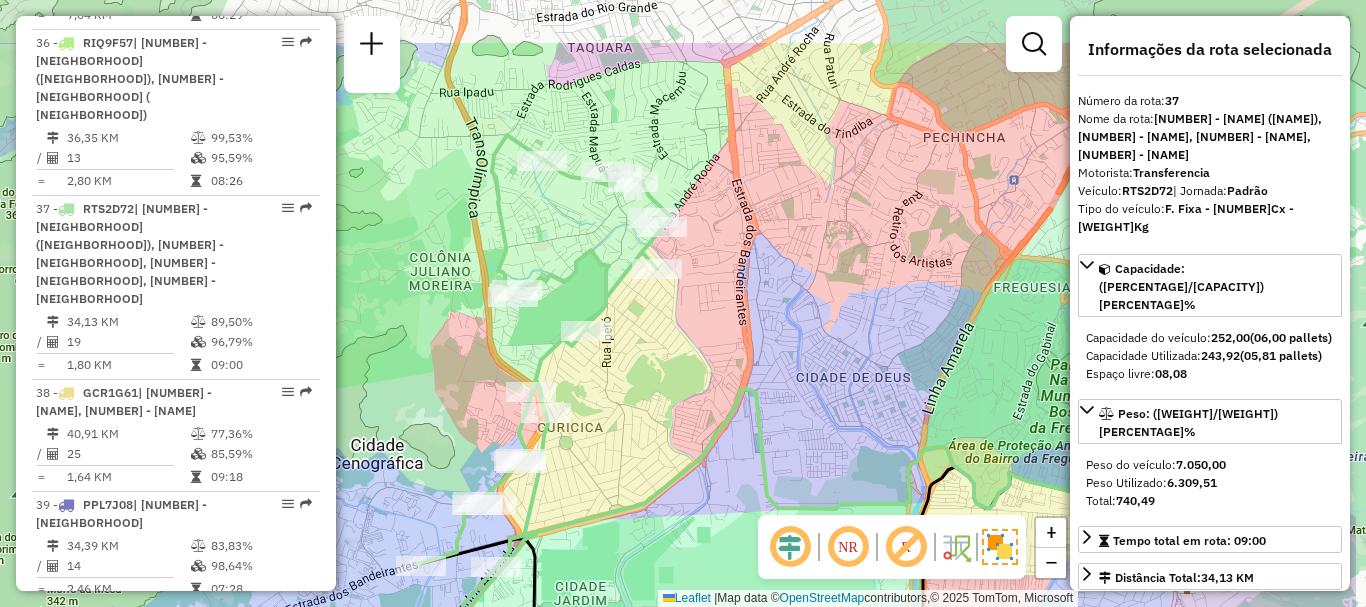 drag, startPoint x: 851, startPoint y: 227, endPoint x: 705, endPoint y: 331, distance: 179.25401 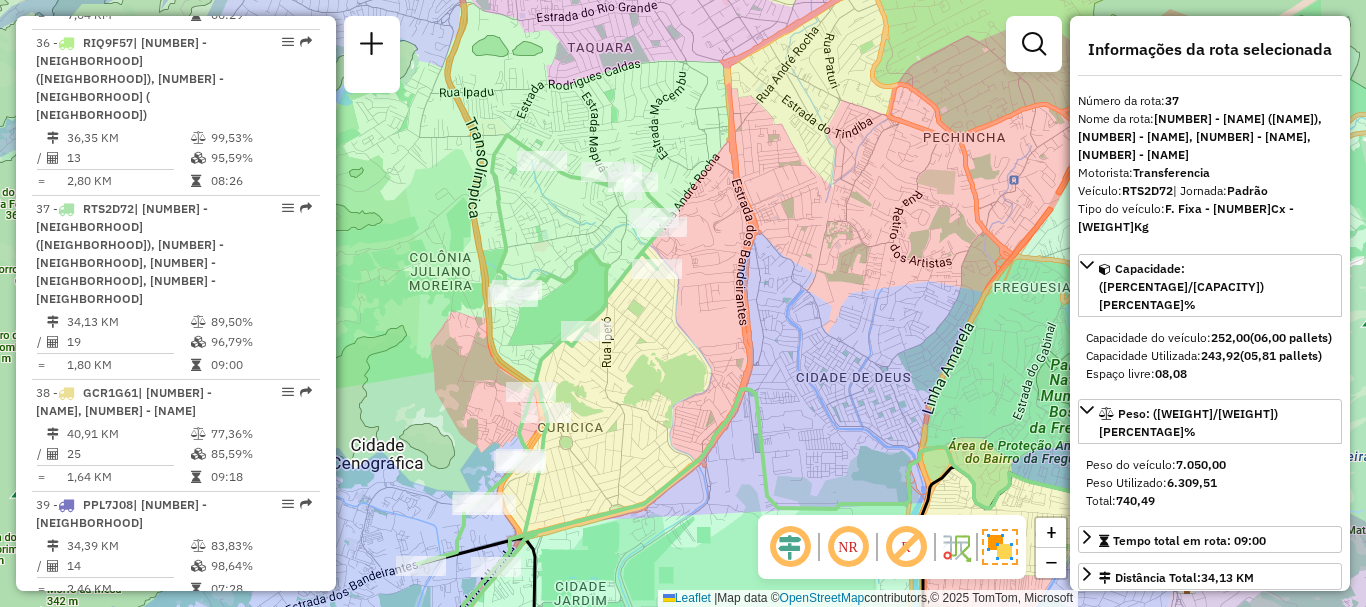 click on "Janela de atendimento Grade de atendimento Capacidade Transportadoras Veículos Cliente Pedidos  Rotas Selecione os dias de semana para filtrar as janelas de atendimento  Seg   Ter   Qua   Qui   Sex   Sáb   Dom  Informe o período da janela de atendimento: De: Até:  Filtrar exatamente a janela do cliente  Considerar janela de atendimento padrão  Selecione os dias de semana para filtrar as grades de atendimento  Seg   Ter   Qua   Qui   Sex   Sáb   Dom   Considerar clientes sem dia de atendimento cadastrado  Clientes fora do dia de atendimento selecionado Filtrar as atividades entre os valores definidos abaixo:  Peso mínimo:   Peso máximo:   Cubagem mínima:   Cubagem máxima:   De:   Até:  Filtrar as atividades entre o tempo de atendimento definido abaixo:  De:   Até:   Considerar capacidade total dos clientes não roteirizados Transportadora: Selecione um ou mais itens Tipo de veículo: Selecione um ou mais itens Veículo: Selecione um ou mais itens Motorista: Selecione um ou mais itens Nome: Rótulo:" 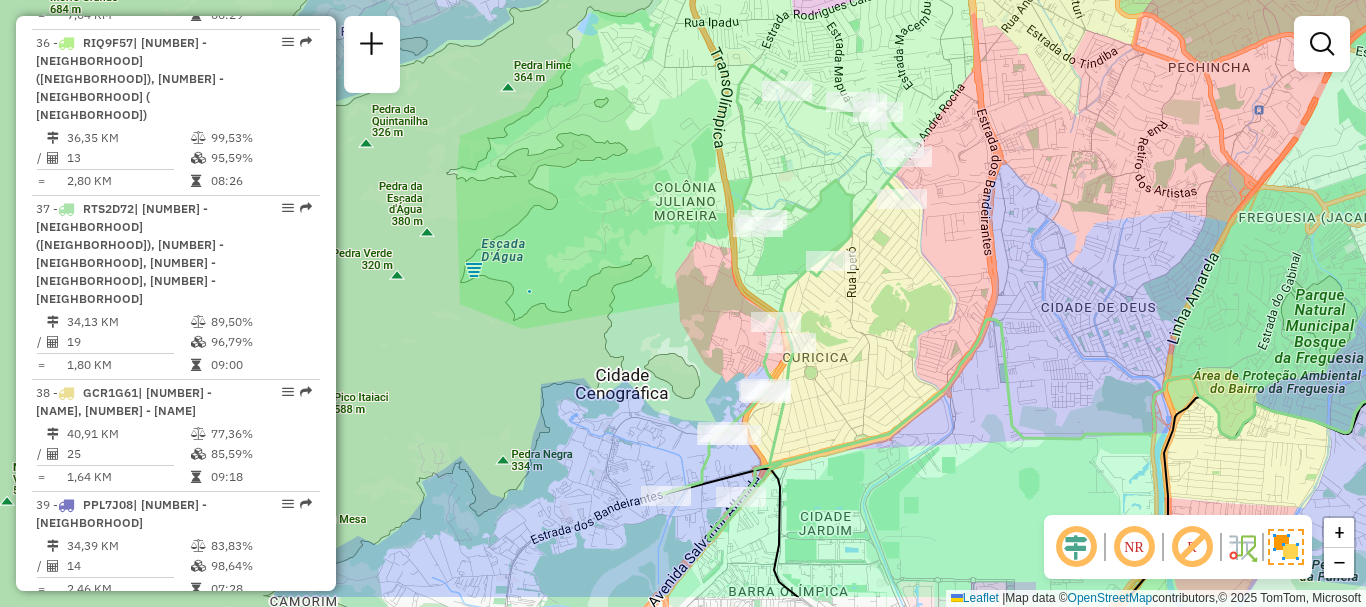 drag, startPoint x: 868, startPoint y: 350, endPoint x: 1113, endPoint y: 280, distance: 254.80385 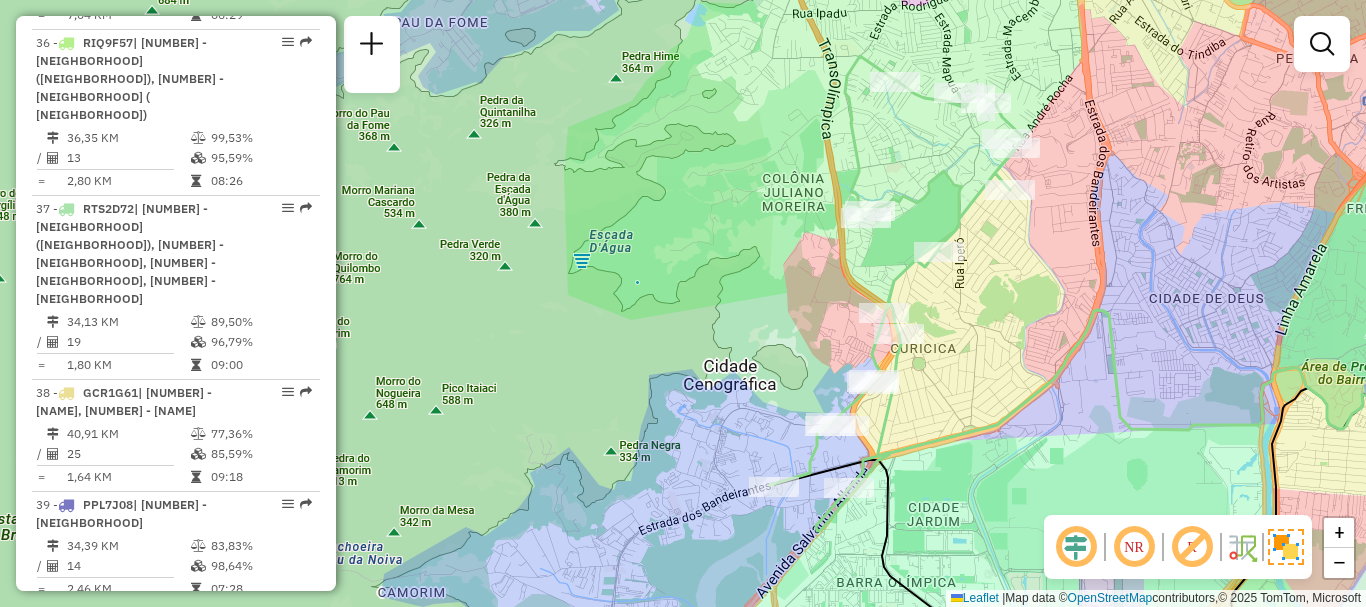 drag, startPoint x: 993, startPoint y: 318, endPoint x: 1099, endPoint y: 308, distance: 106.47065 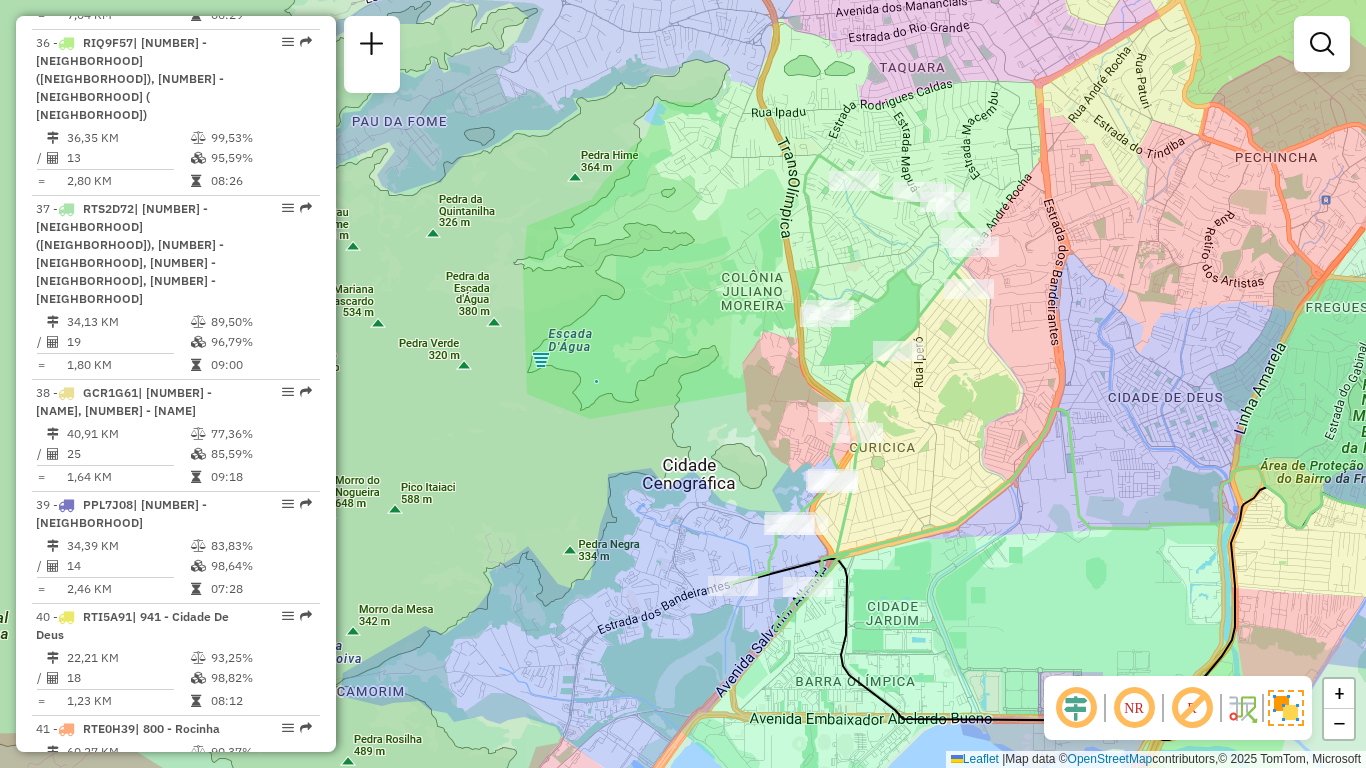 drag, startPoint x: 1051, startPoint y: 424, endPoint x: 1010, endPoint y: 443, distance: 45.188496 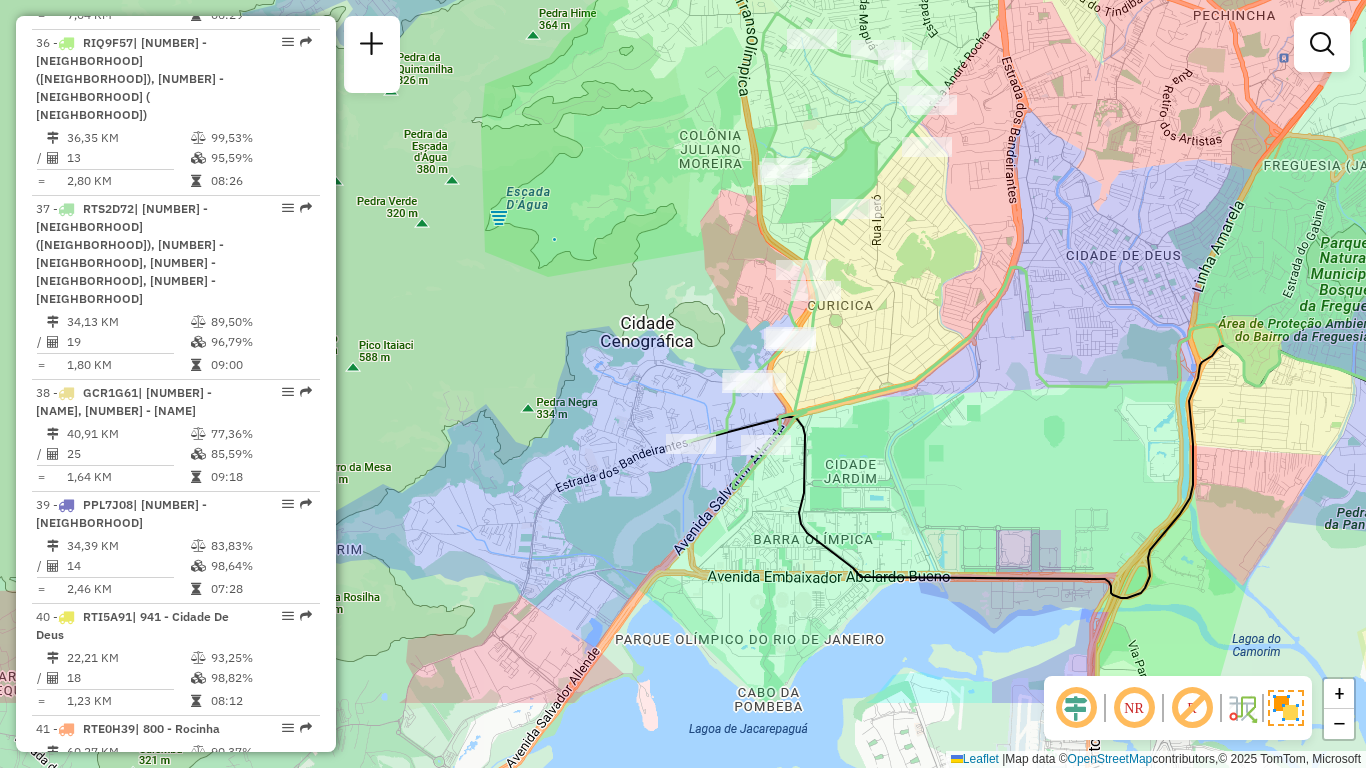 drag, startPoint x: 562, startPoint y: 465, endPoint x: 520, endPoint y: 323, distance: 148.08105 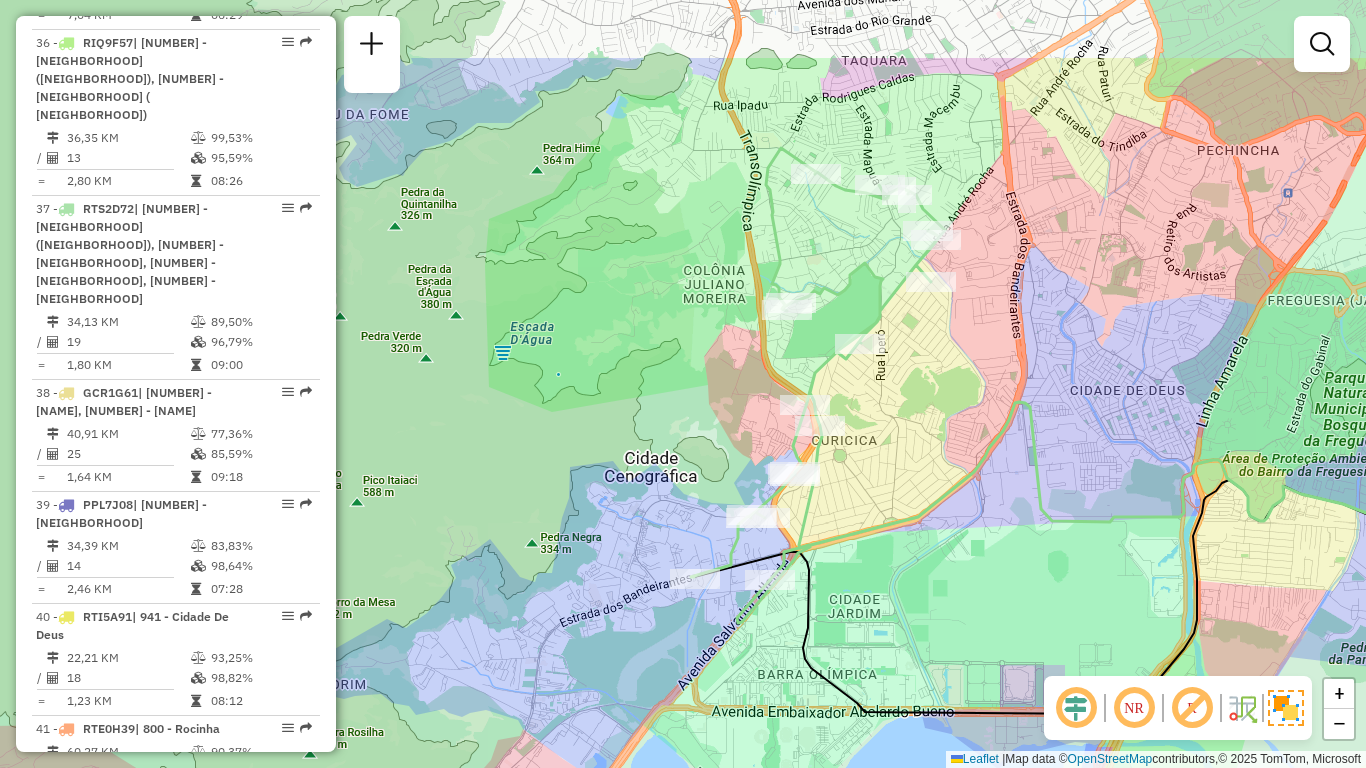 drag, startPoint x: 1065, startPoint y: 299, endPoint x: 1068, endPoint y: 435, distance: 136.03308 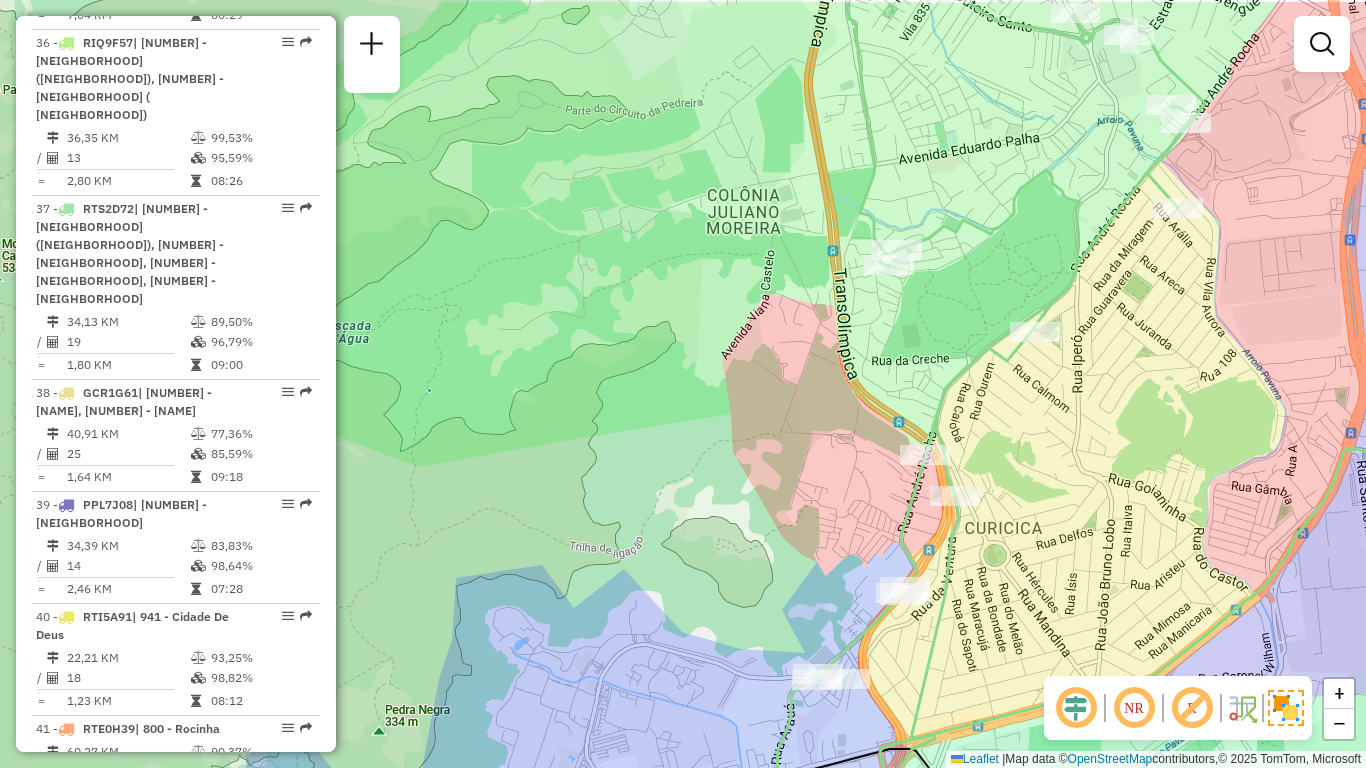 drag, startPoint x: 912, startPoint y: 497, endPoint x: 1285, endPoint y: 576, distance: 381.27417 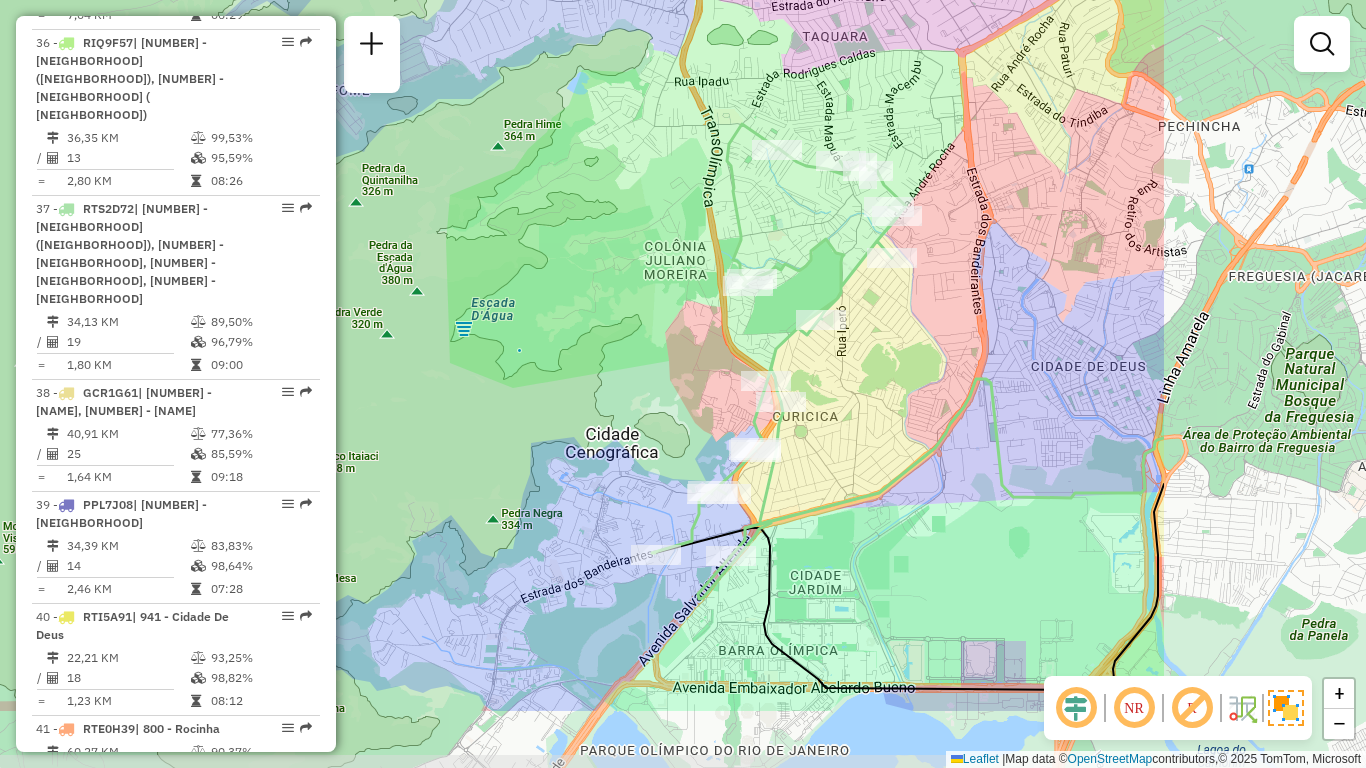 drag, startPoint x: 1270, startPoint y: 568, endPoint x: 924, endPoint y: 429, distance: 372.87665 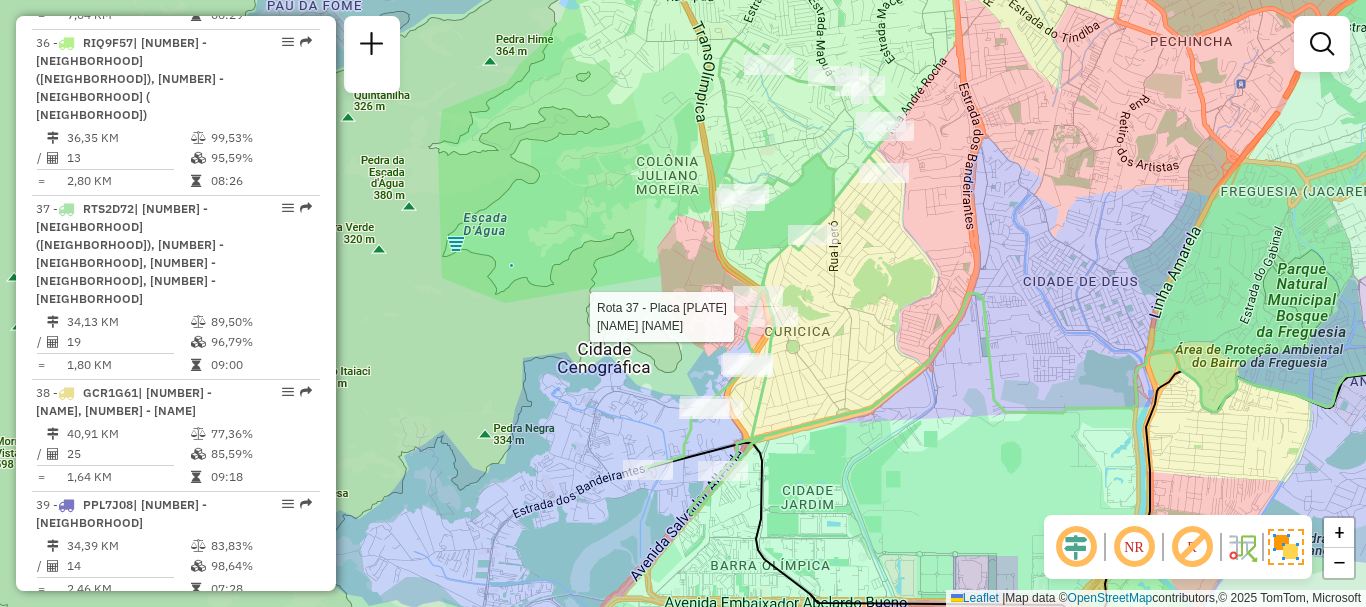 select on "**********" 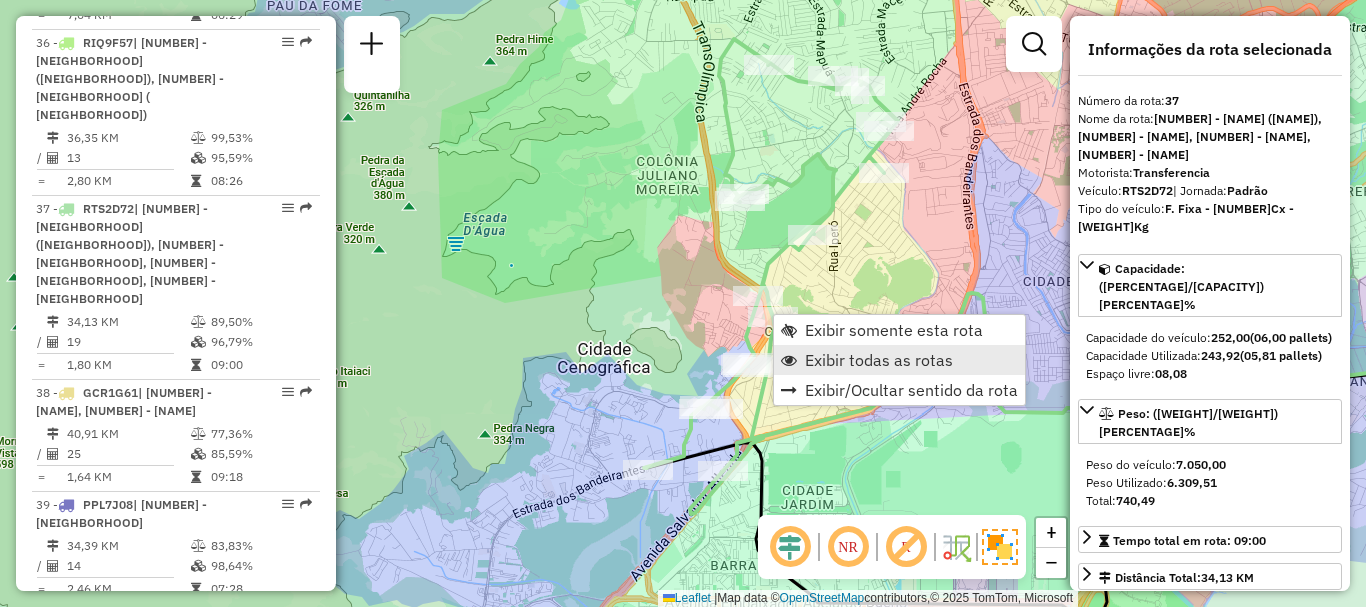 click on "Exibir todas as rotas" at bounding box center (879, 360) 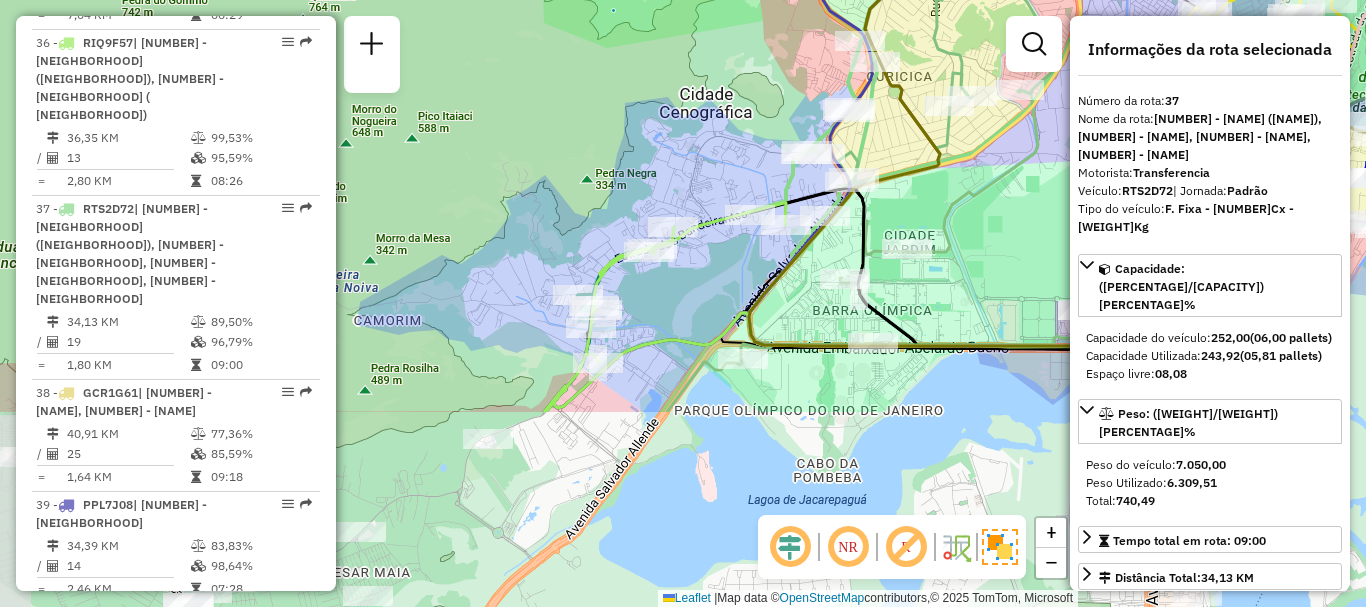 drag, startPoint x: 931, startPoint y: 259, endPoint x: 928, endPoint y: 202, distance: 57.07889 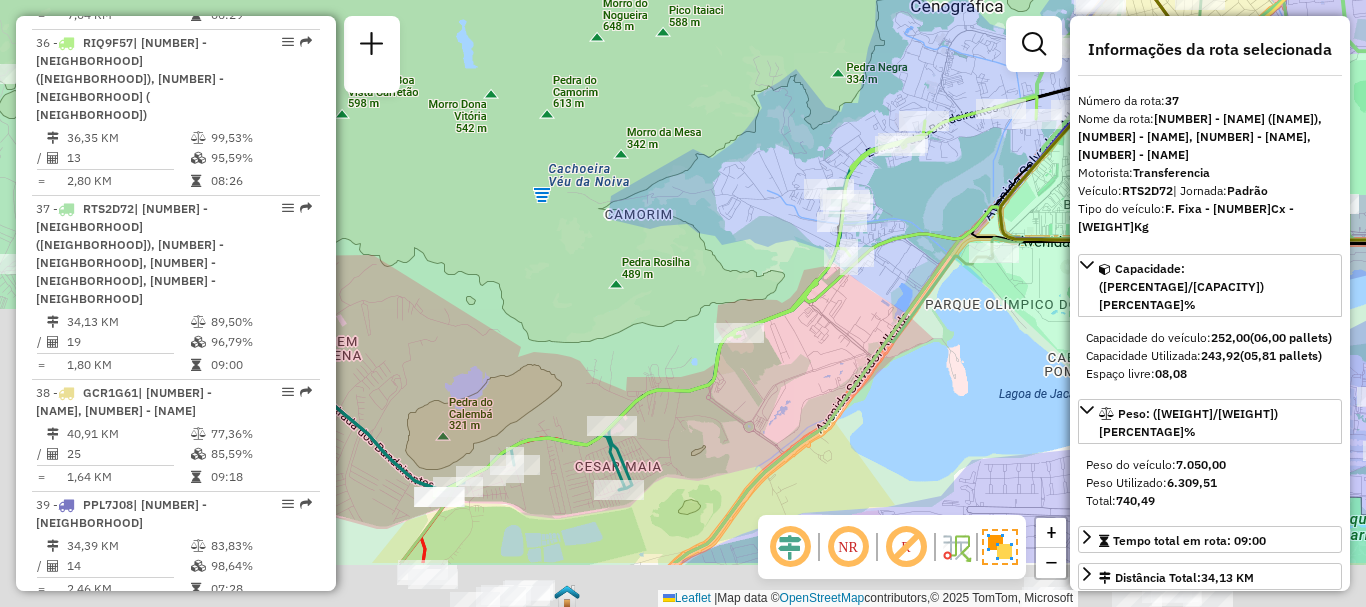 drag, startPoint x: 573, startPoint y: 454, endPoint x: 844, endPoint y: 326, distance: 299.7082 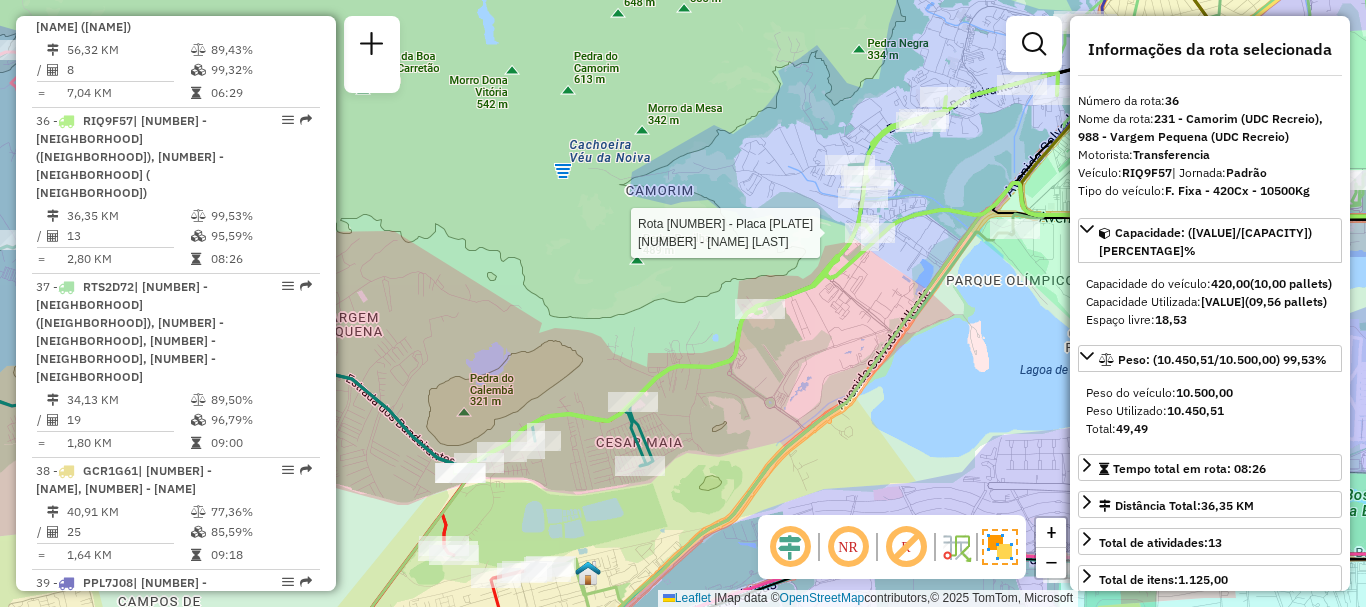 scroll, scrollTop: 4895, scrollLeft: 0, axis: vertical 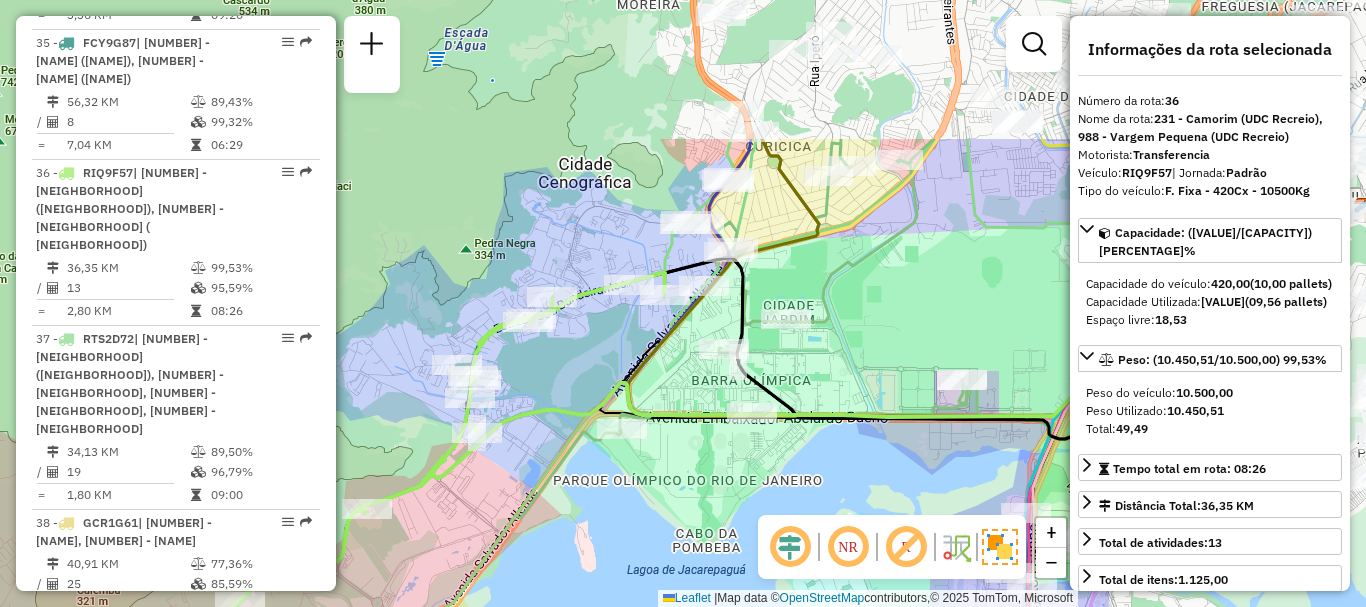 drag, startPoint x: 954, startPoint y: 172, endPoint x: 417, endPoint y: 403, distance: 584.5768 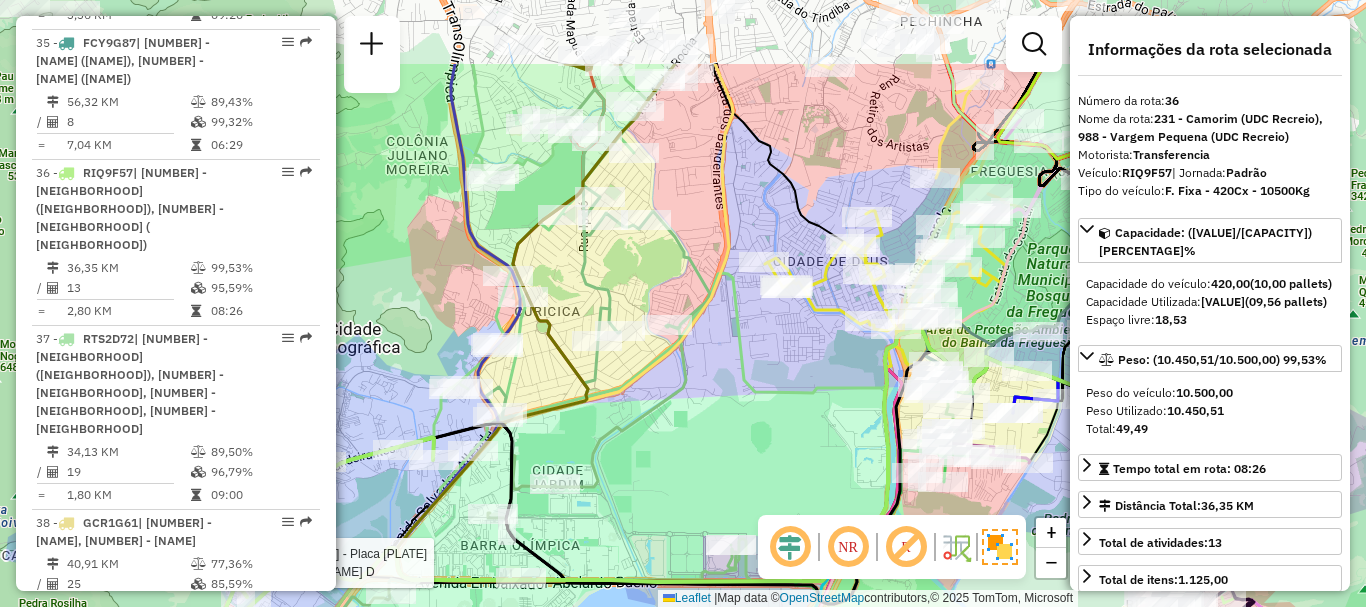 drag, startPoint x: 830, startPoint y: 341, endPoint x: 797, endPoint y: 408, distance: 74.68601 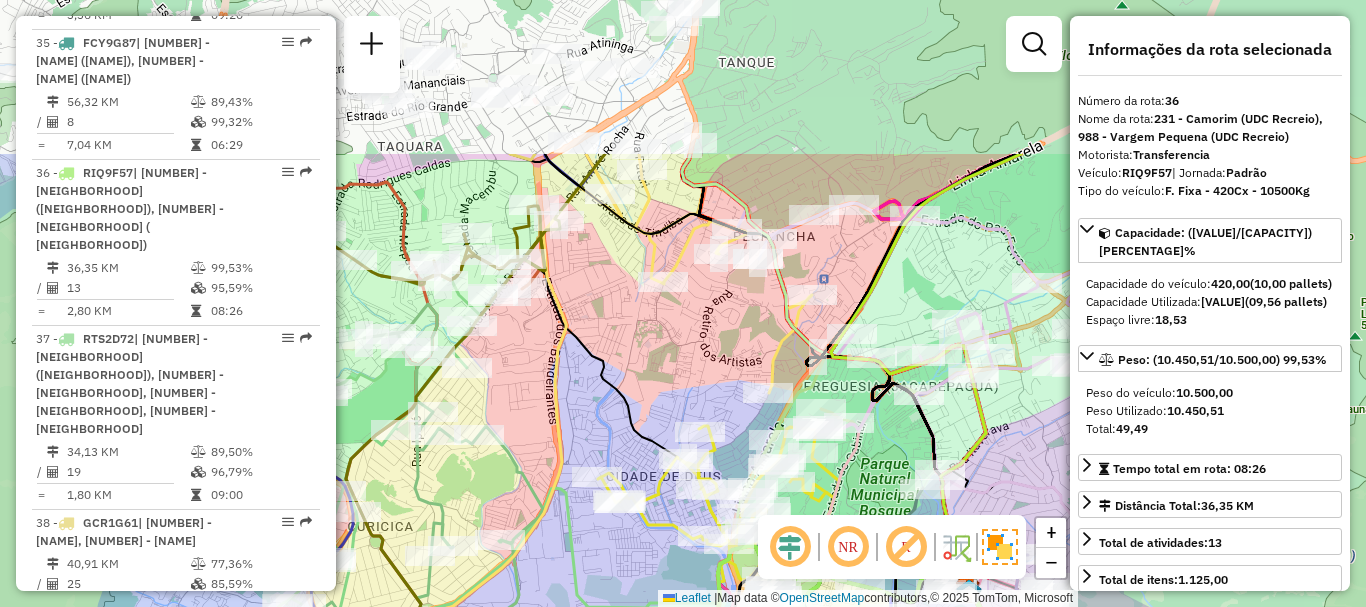 drag, startPoint x: 819, startPoint y: 155, endPoint x: 652, endPoint y: 370, distance: 272.23886 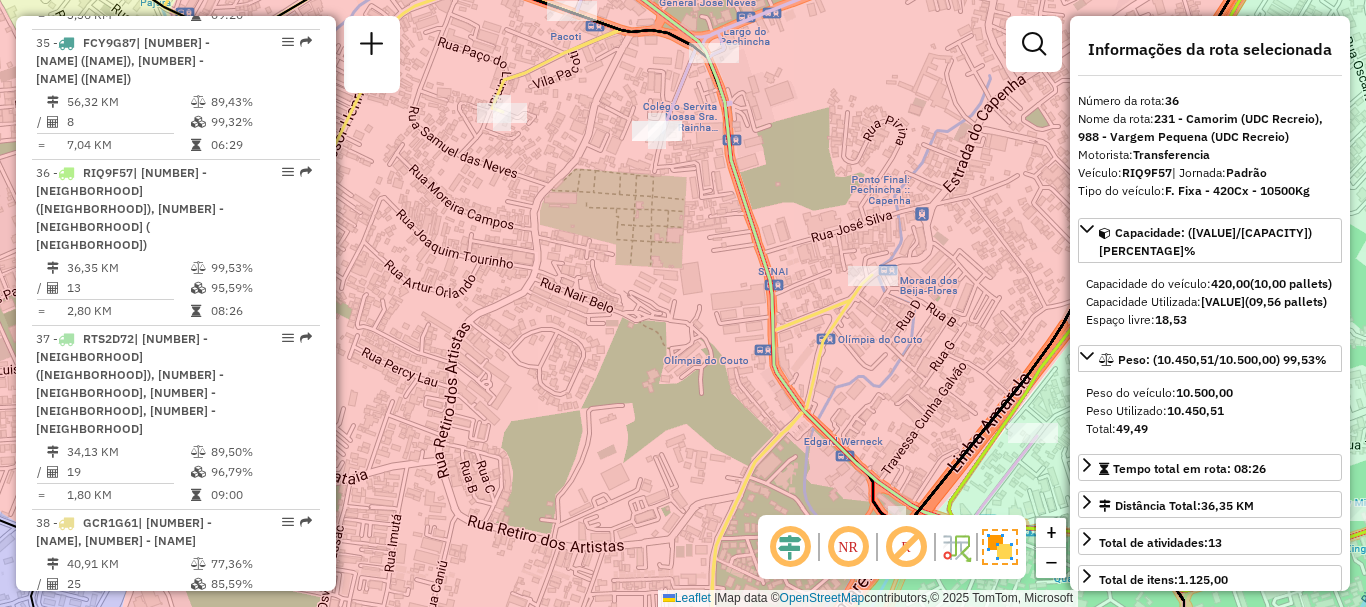 drag, startPoint x: 694, startPoint y: 251, endPoint x: 693, endPoint y: 281, distance: 30.016663 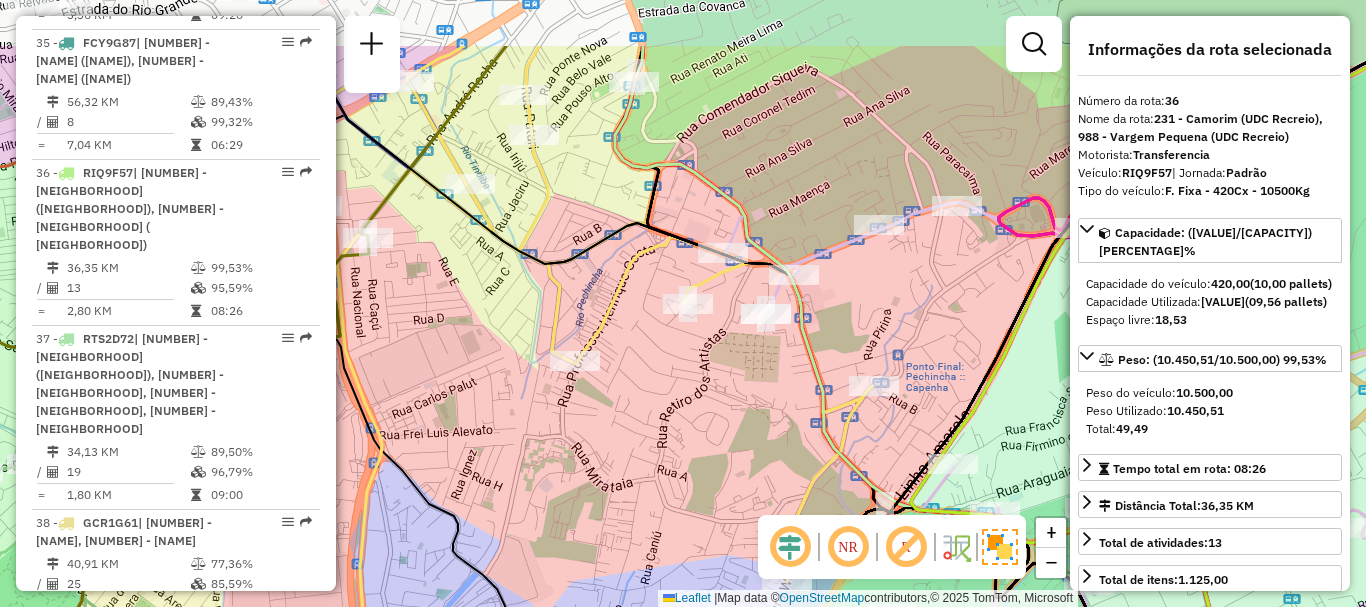drag, startPoint x: 639, startPoint y: 343, endPoint x: 702, endPoint y: 400, distance: 84.95882 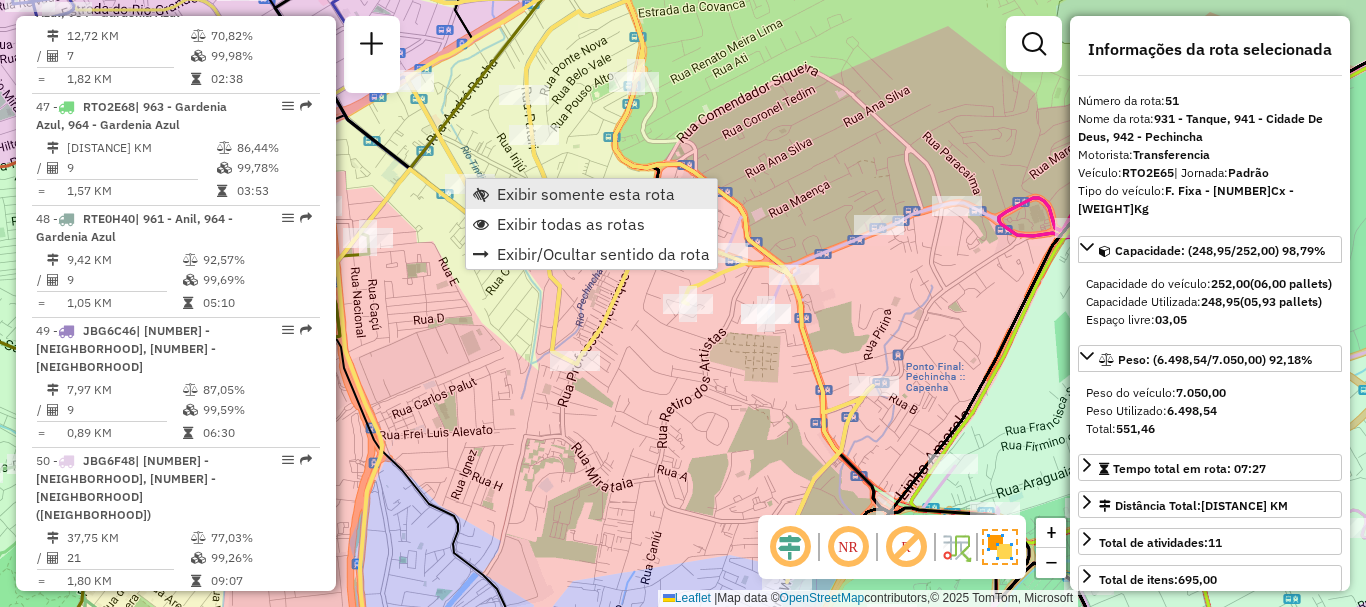 scroll, scrollTop: 6611, scrollLeft: 0, axis: vertical 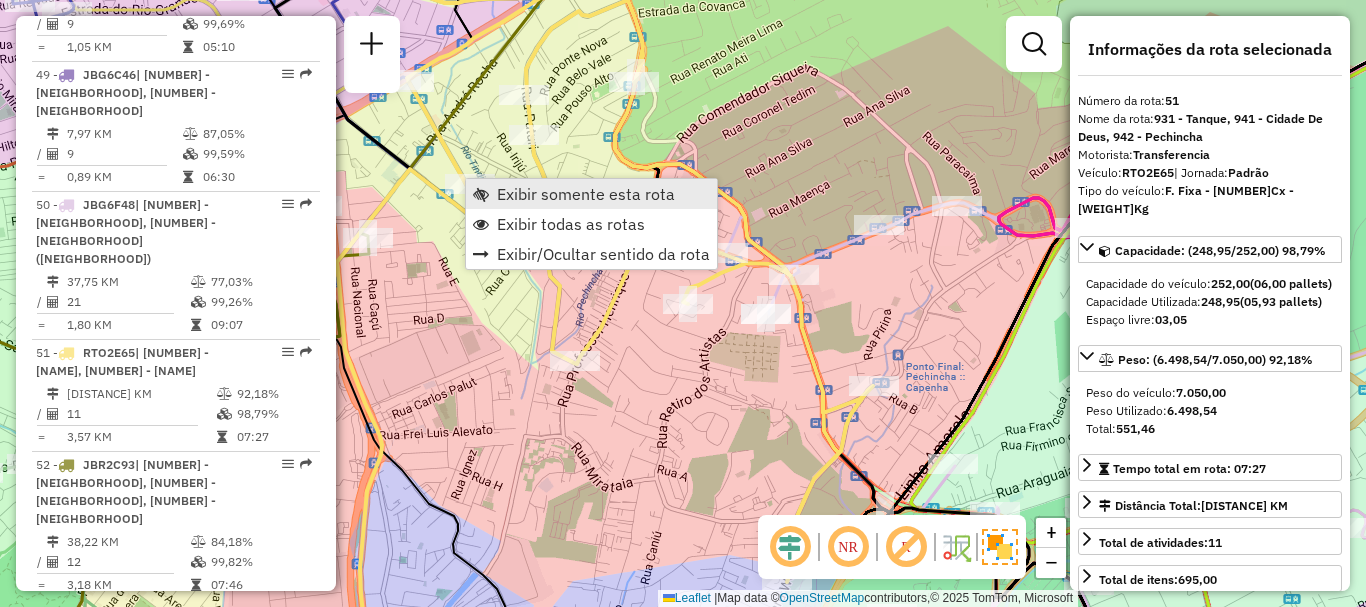 click on "Exibir somente esta rota" at bounding box center [586, 194] 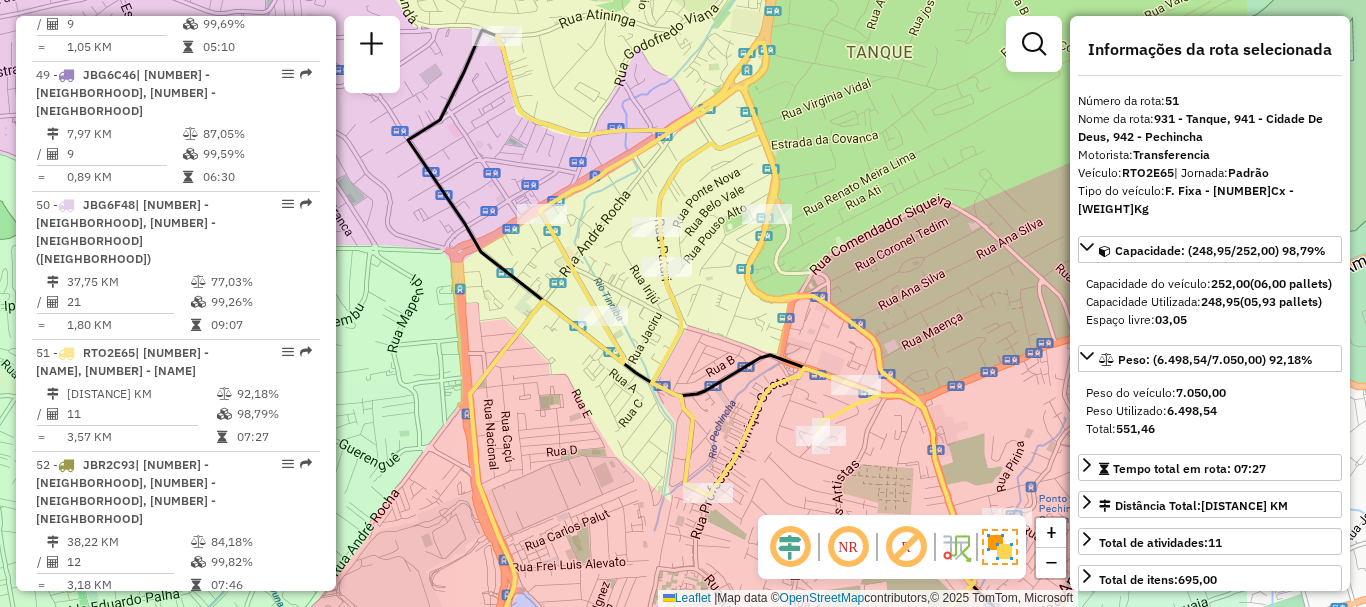 drag, startPoint x: 722, startPoint y: 272, endPoint x: 467, endPoint y: 299, distance: 256.4254 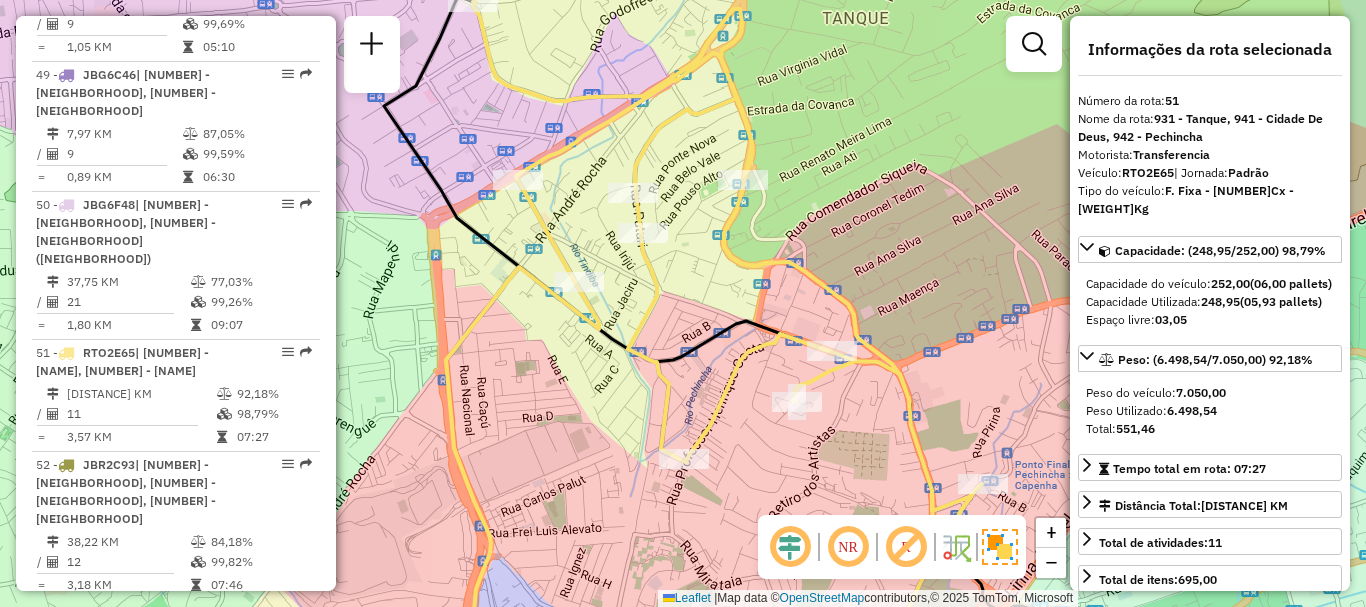 drag, startPoint x: 681, startPoint y: 337, endPoint x: 658, endPoint y: 304, distance: 40.22437 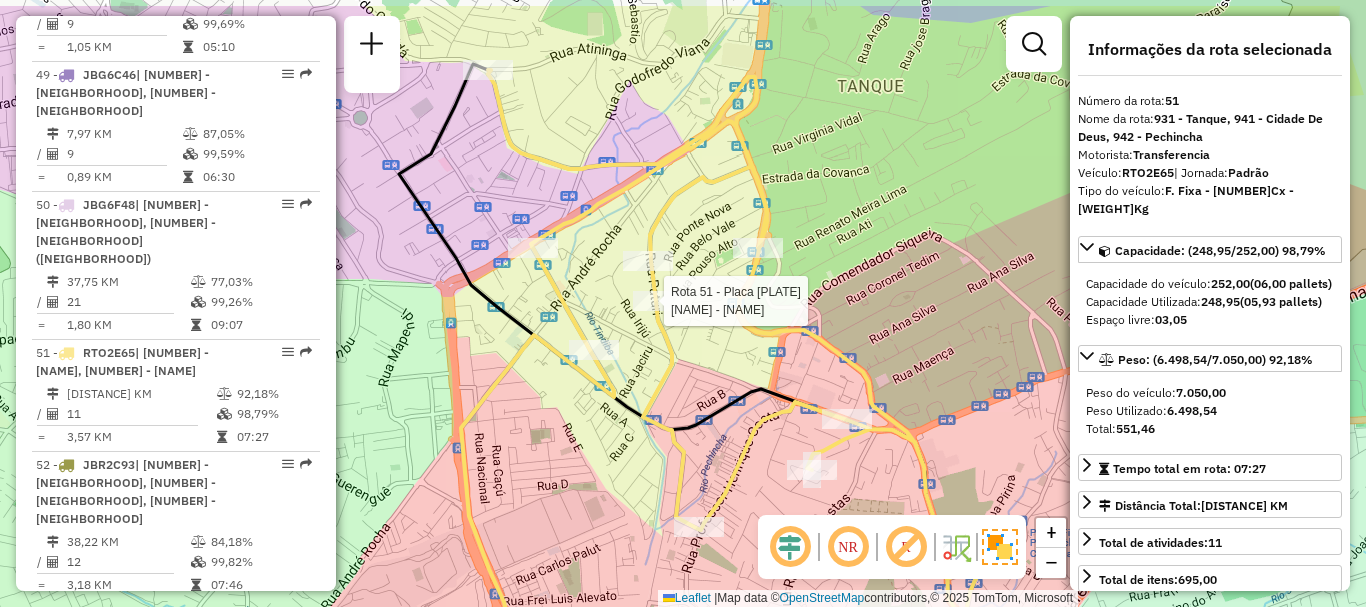 drag, startPoint x: 551, startPoint y: 203, endPoint x: 563, endPoint y: 269, distance: 67.08204 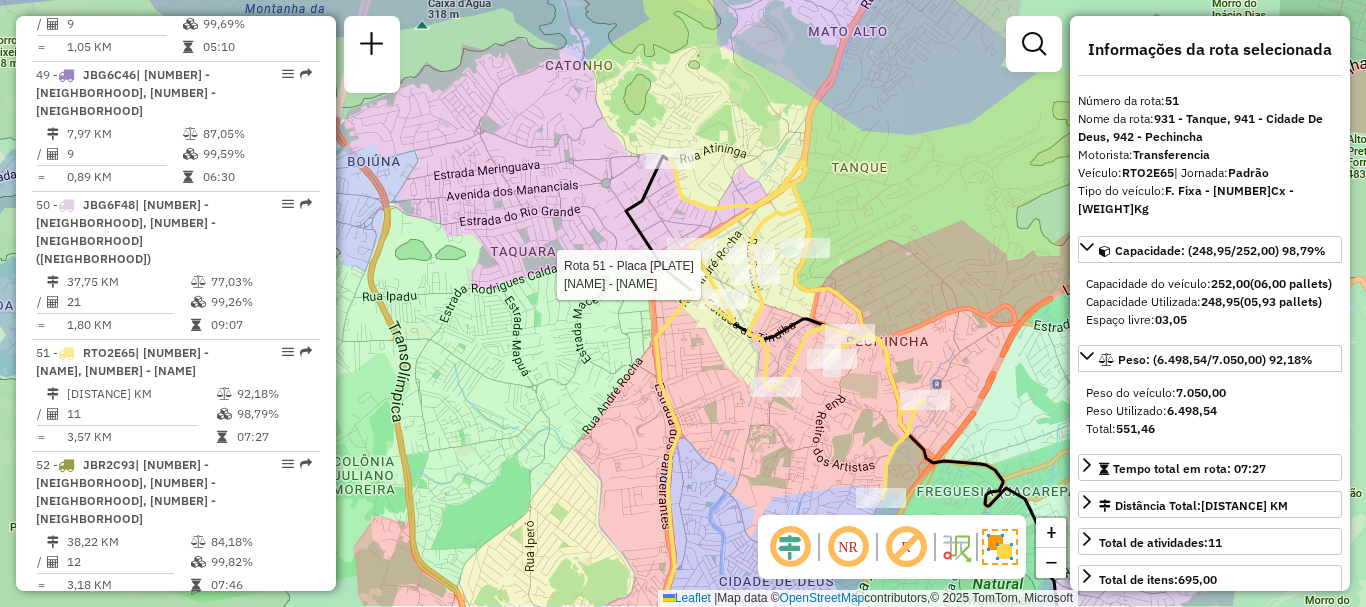drag, startPoint x: 954, startPoint y: 300, endPoint x: 965, endPoint y: 232, distance: 68.88396 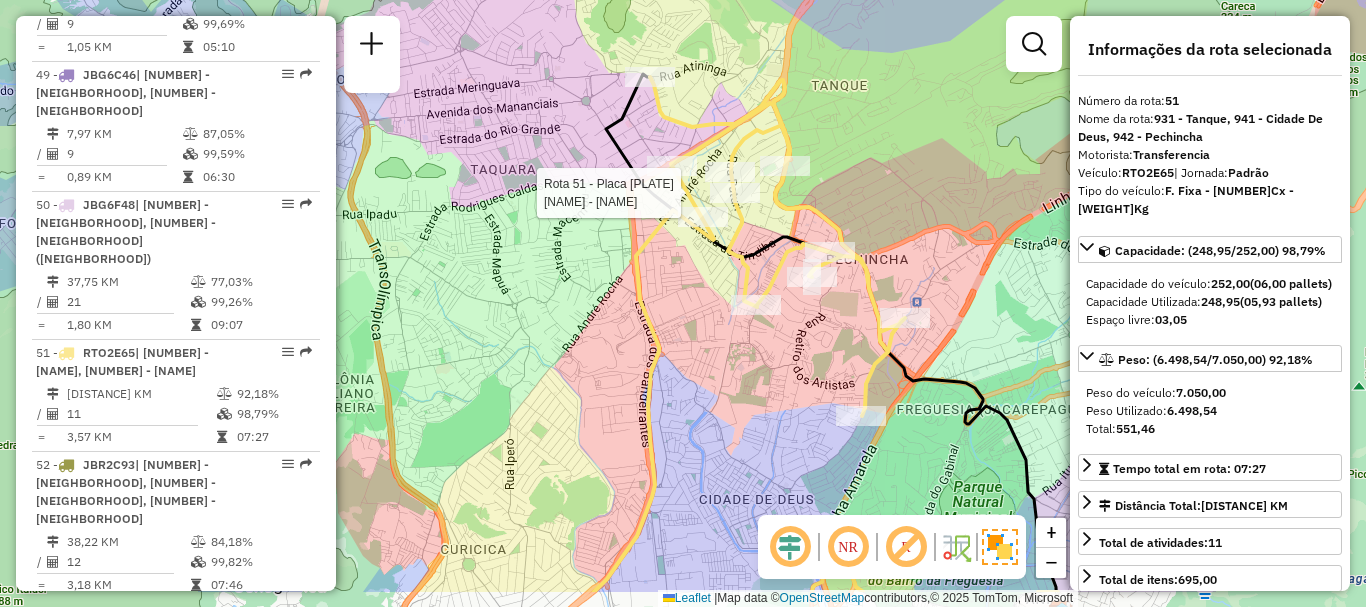 drag, startPoint x: 965, startPoint y: 339, endPoint x: 940, endPoint y: 262, distance: 80.95678 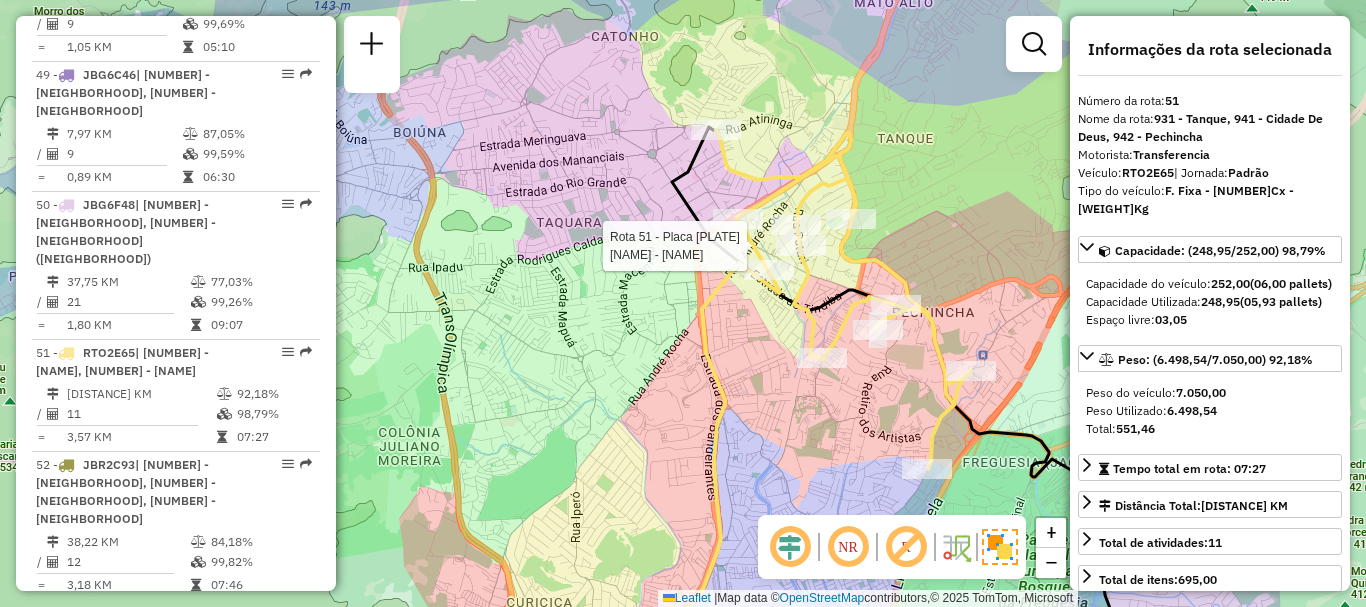 drag, startPoint x: 855, startPoint y: 145, endPoint x: 912, endPoint y: 201, distance: 79.9062 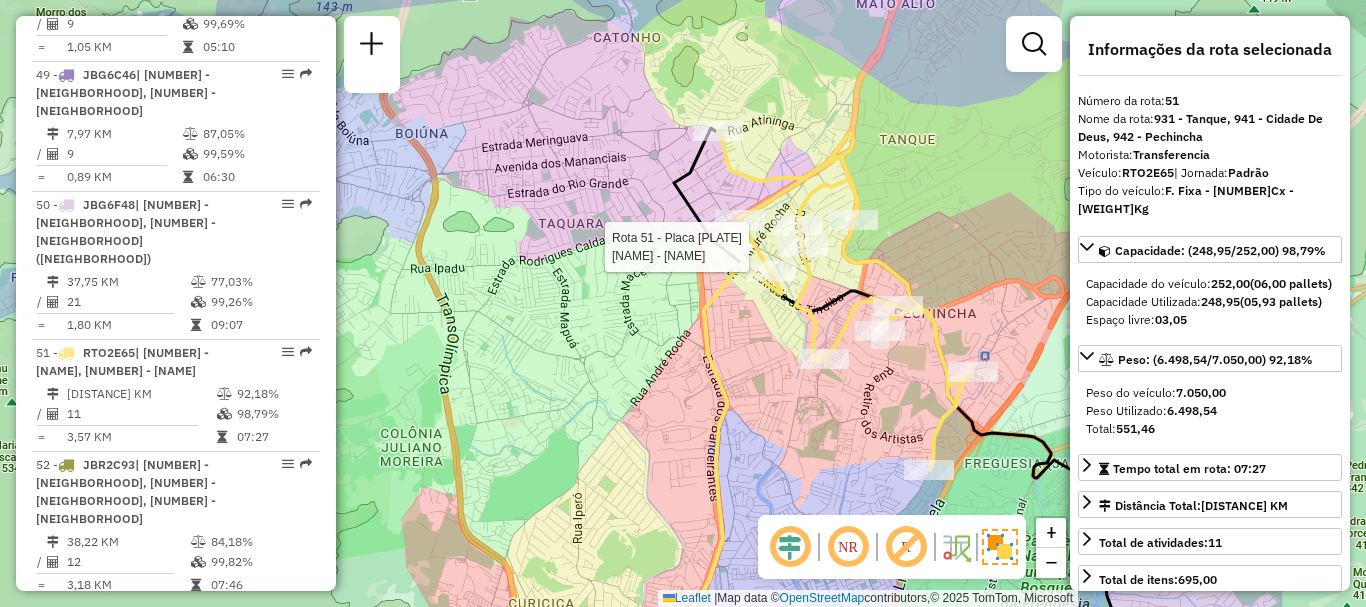 click on "Rota 51 - Placa RTO2E65  55059684 - ROBERTO BEBIDAS Janela de atendimento Grade de atendimento Capacidade Transportadoras Veículos Cliente Pedidos  Rotas Selecione os dias de semana para filtrar as janelas de atendimento  Seg   Ter   Qua   Qui   Sex   Sáb   Dom  Informe o período da janela de atendimento: De: Até:  Filtrar exatamente a janela do cliente  Considerar janela de atendimento padrão  Selecione os dias de semana para filtrar as grades de atendimento  Seg   Ter   Qua   Qui   Sex   Sáb   Dom   Considerar clientes sem dia de atendimento cadastrado  Clientes fora do dia de atendimento selecionado Filtrar as atividades entre os valores definidos abaixo:  Peso mínimo:   Peso máximo:   Cubagem mínima:   Cubagem máxima:   De:   Até:  Filtrar as atividades entre o tempo de atendimento definido abaixo:  De:   Até:   Considerar capacidade total dos clientes não roteirizados Transportadora: Selecione um ou mais itens Tipo de veículo: Selecione um ou mais itens Veículo: Selecione um ou mais itens" 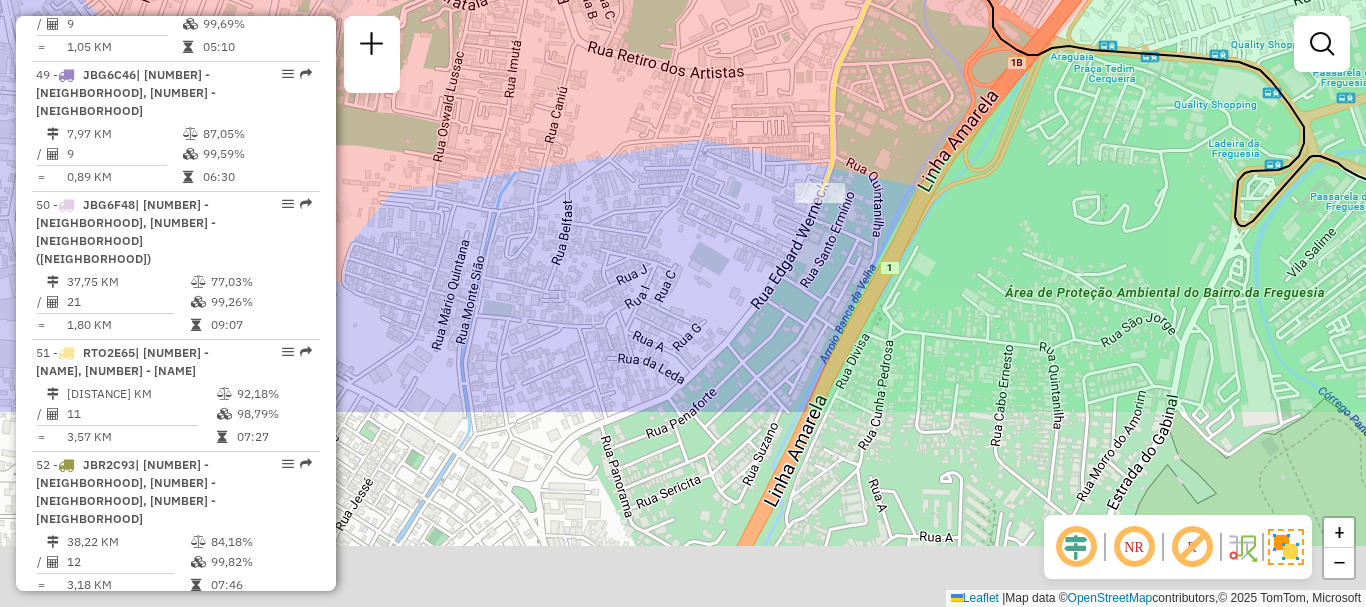 drag, startPoint x: 849, startPoint y: 524, endPoint x: 821, endPoint y: 268, distance: 257.5267 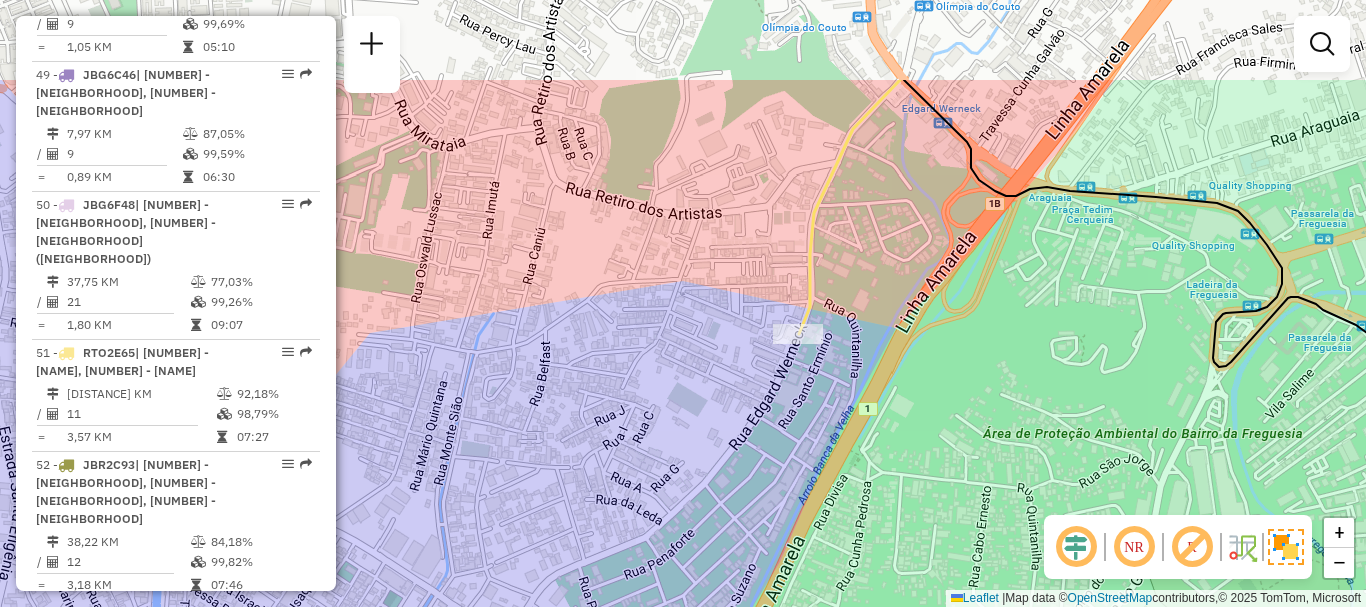 drag, startPoint x: 918, startPoint y: 130, endPoint x: 898, endPoint y: 233, distance: 104.92378 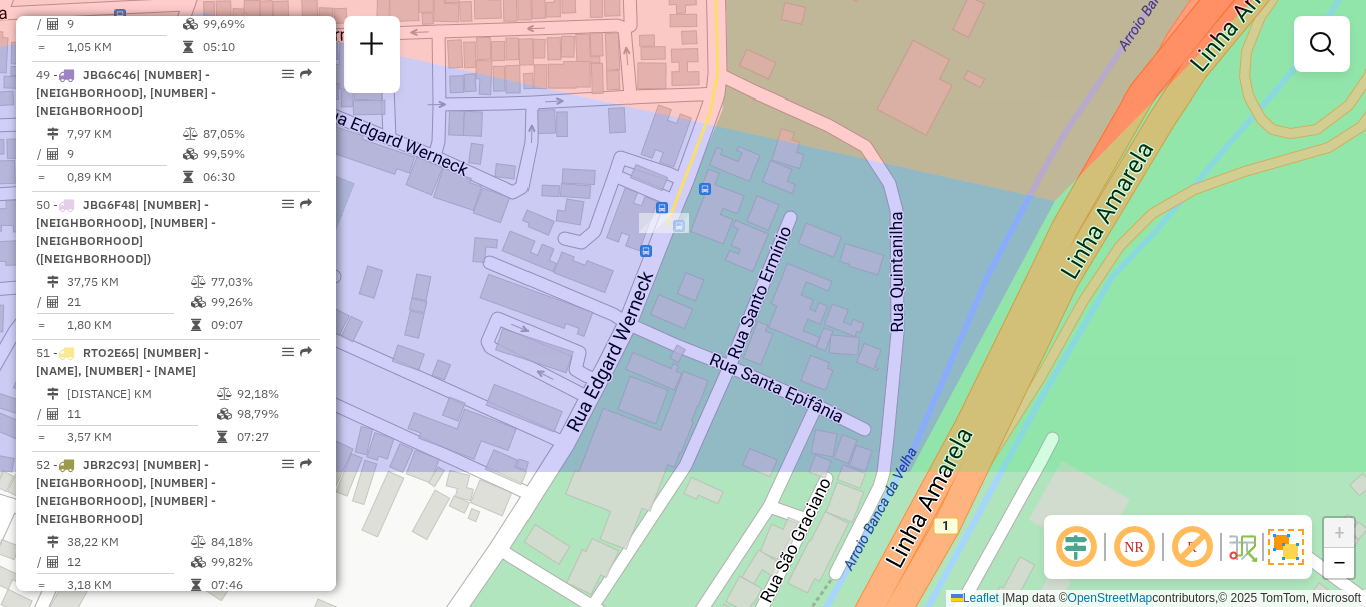 drag, startPoint x: 938, startPoint y: 317, endPoint x: 968, endPoint y: 128, distance: 191.36613 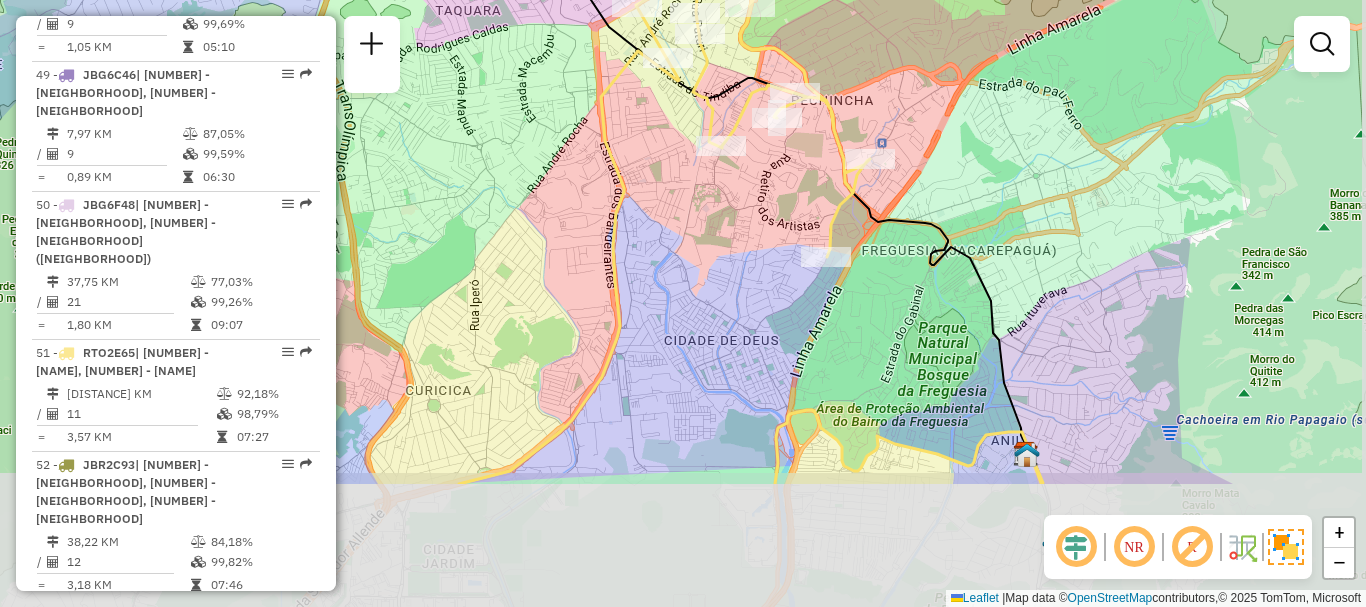 drag, startPoint x: 772, startPoint y: 514, endPoint x: 768, endPoint y: 329, distance: 185.04324 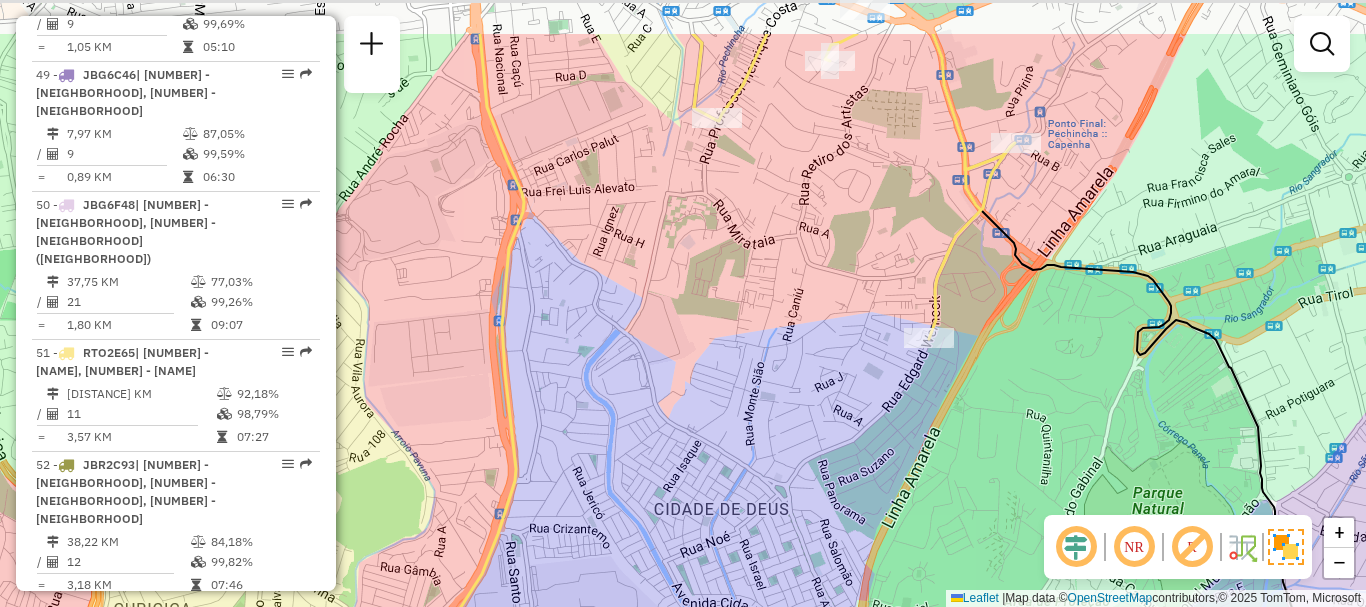 drag, startPoint x: 801, startPoint y: 113, endPoint x: 800, endPoint y: 282, distance: 169.00296 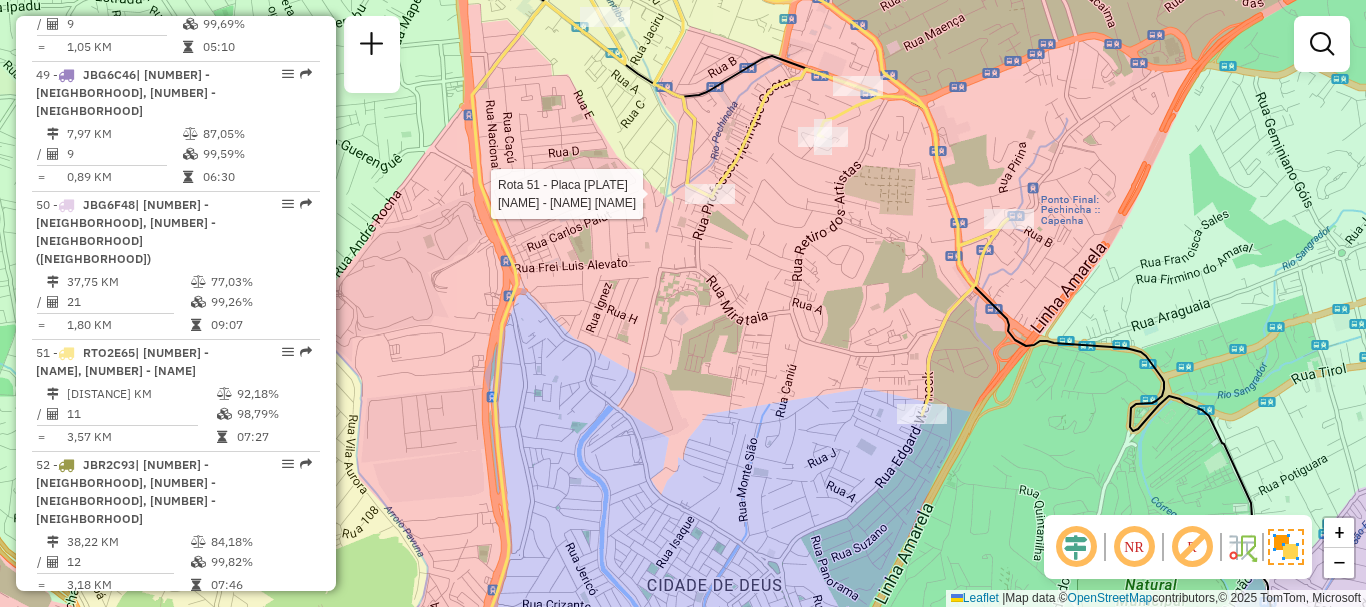 select on "**********" 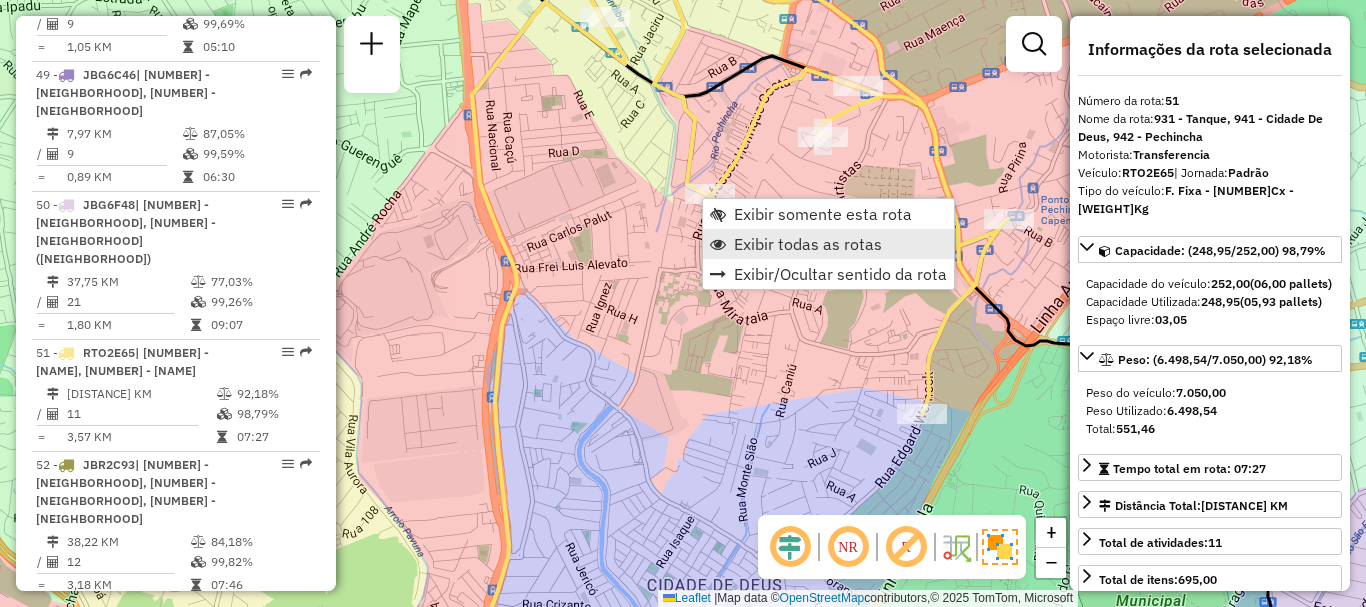 click on "Exibir todas as rotas" at bounding box center (808, 244) 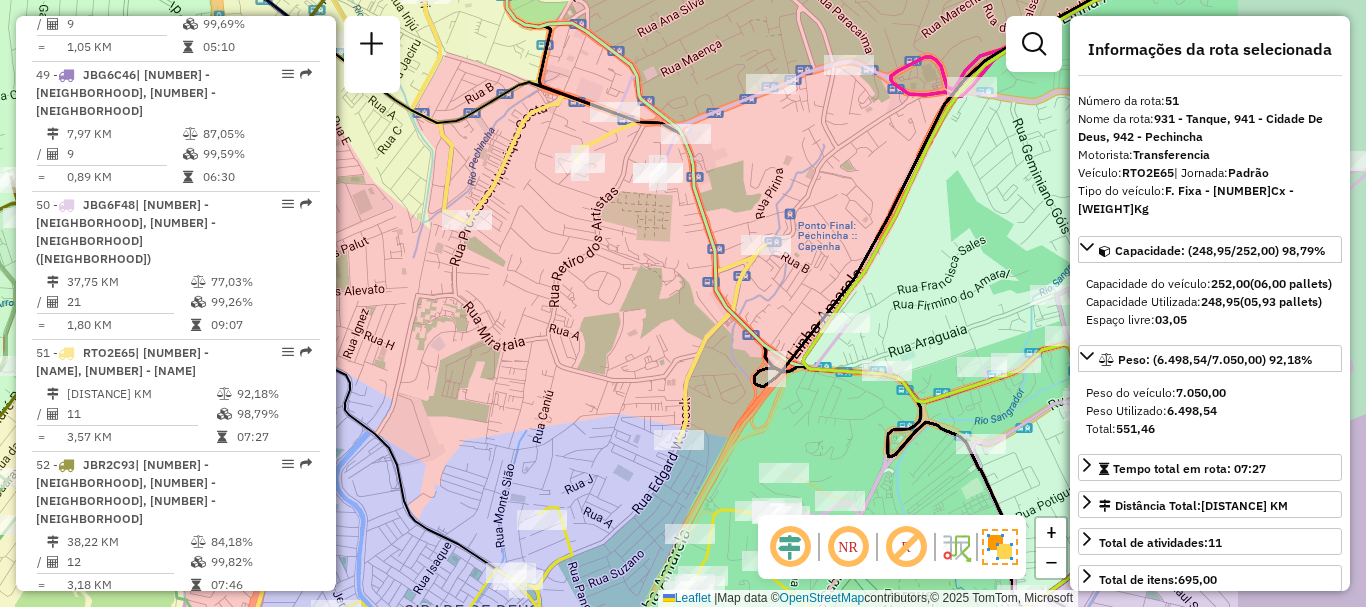 drag, startPoint x: 970, startPoint y: 230, endPoint x: 819, endPoint y: 172, distance: 161.75598 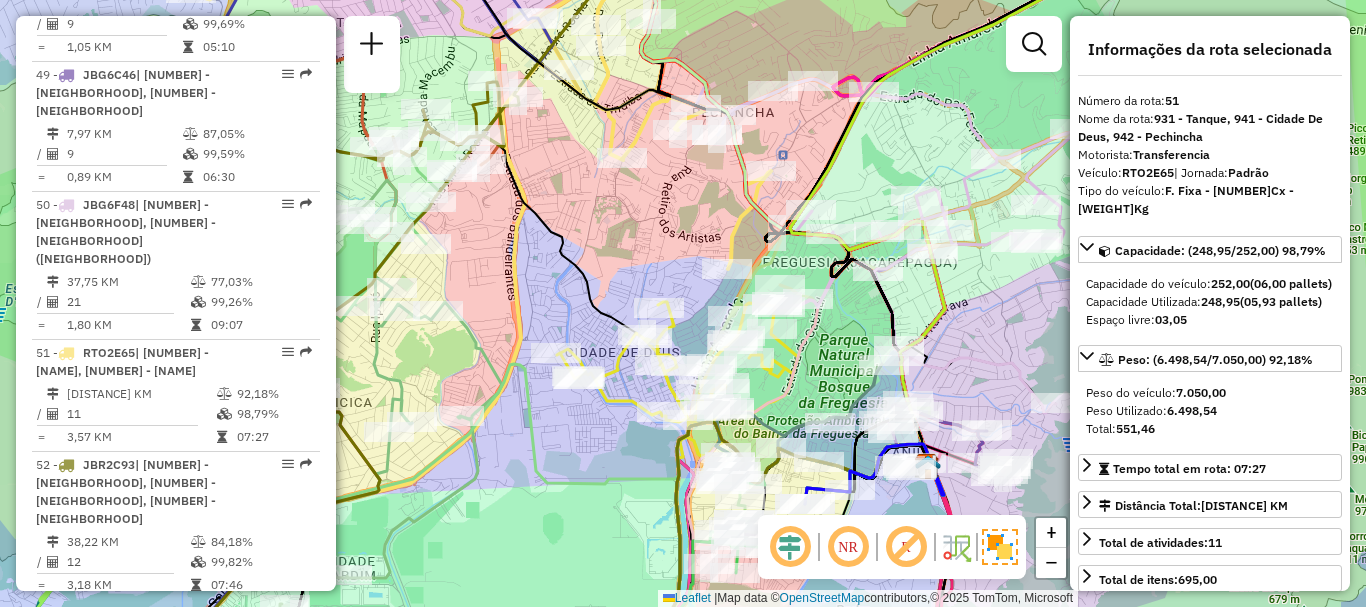 drag, startPoint x: 904, startPoint y: 173, endPoint x: 925, endPoint y: 161, distance: 24.186773 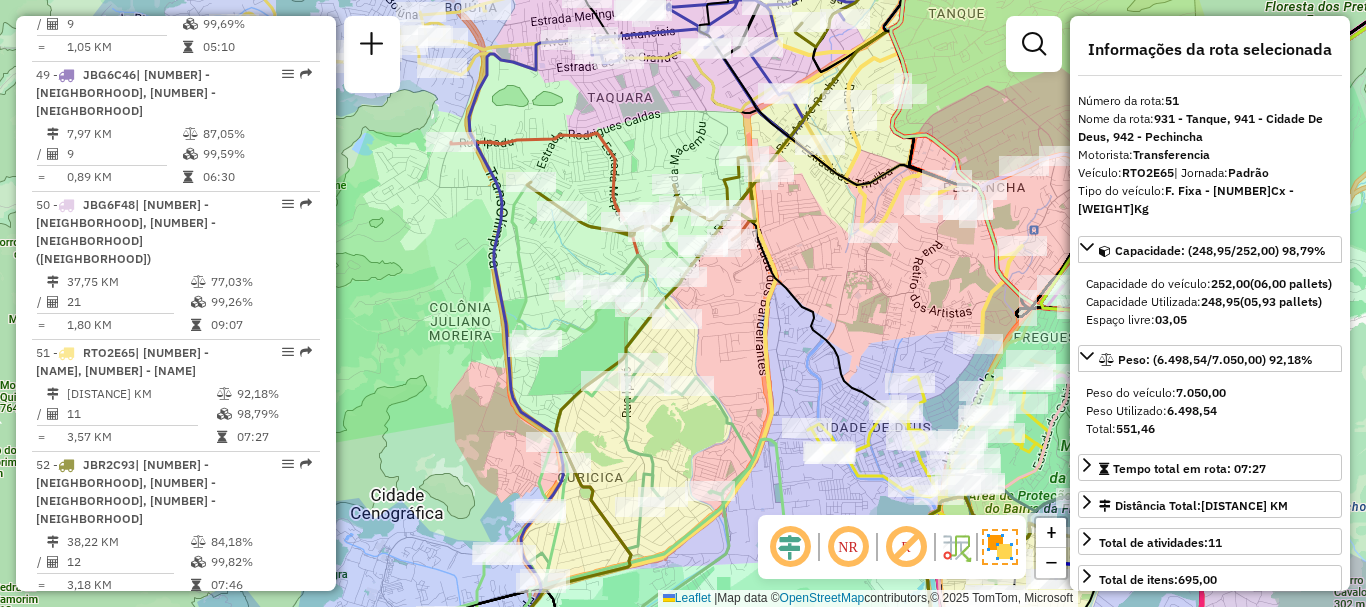 drag, startPoint x: 691, startPoint y: 232, endPoint x: 903, endPoint y: 286, distance: 218.76929 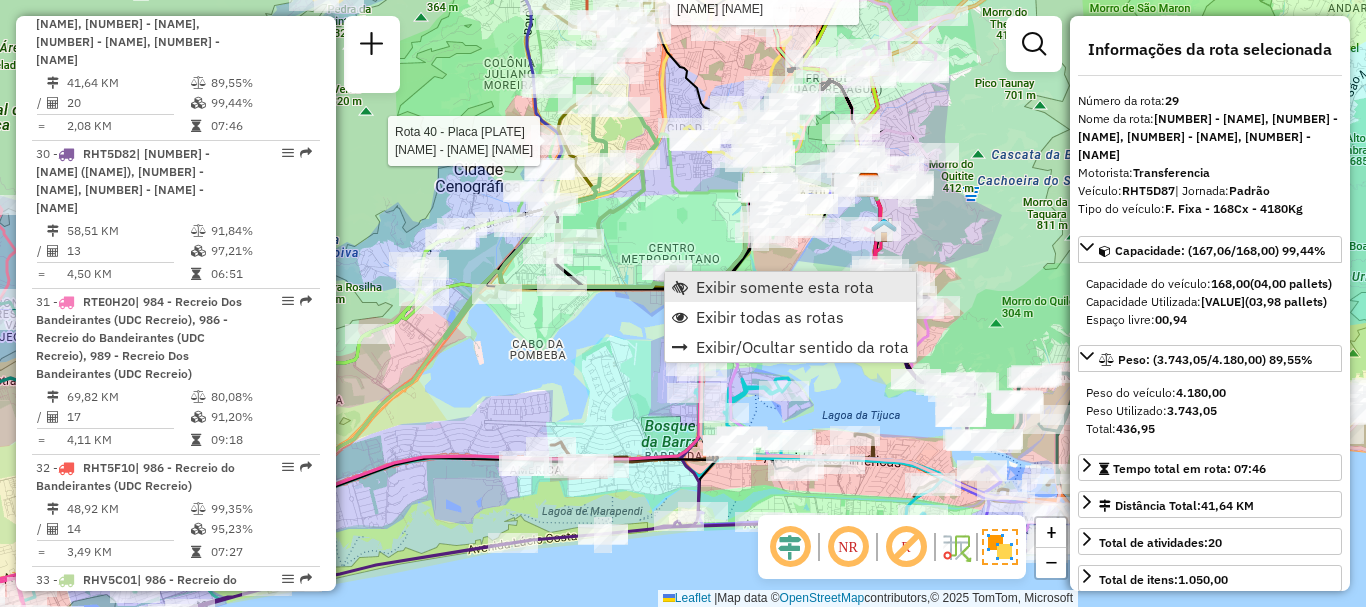 scroll, scrollTop: 4003, scrollLeft: 0, axis: vertical 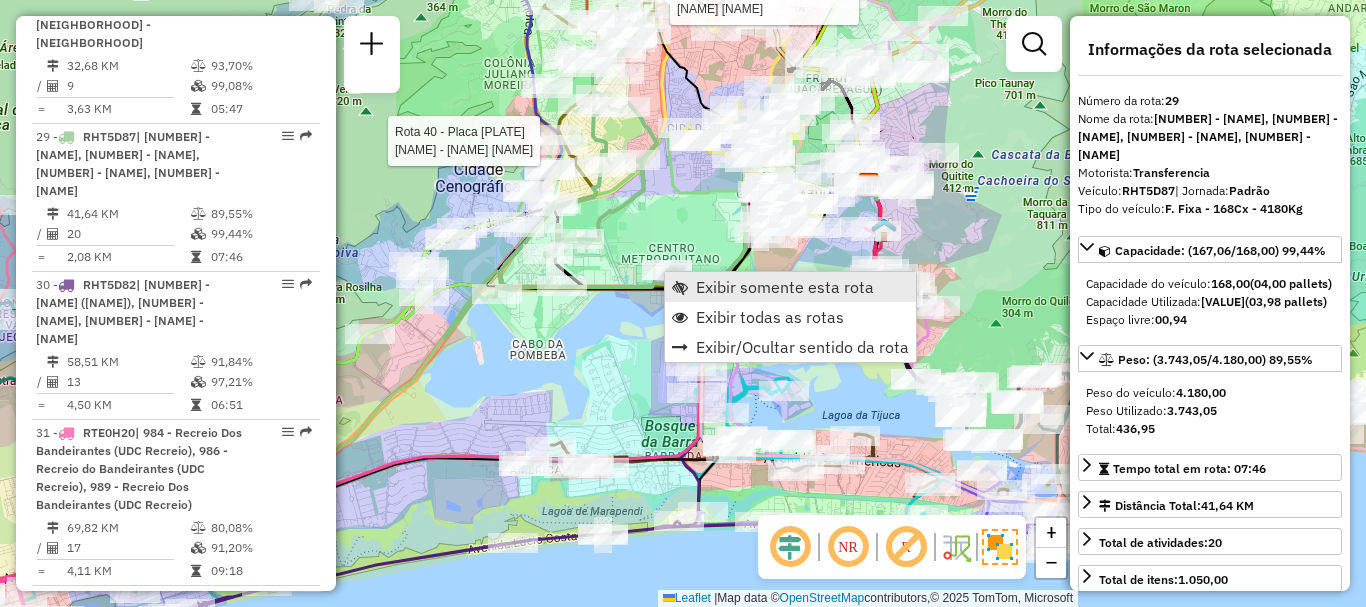 click on "Exibir somente esta rota" at bounding box center [790, 287] 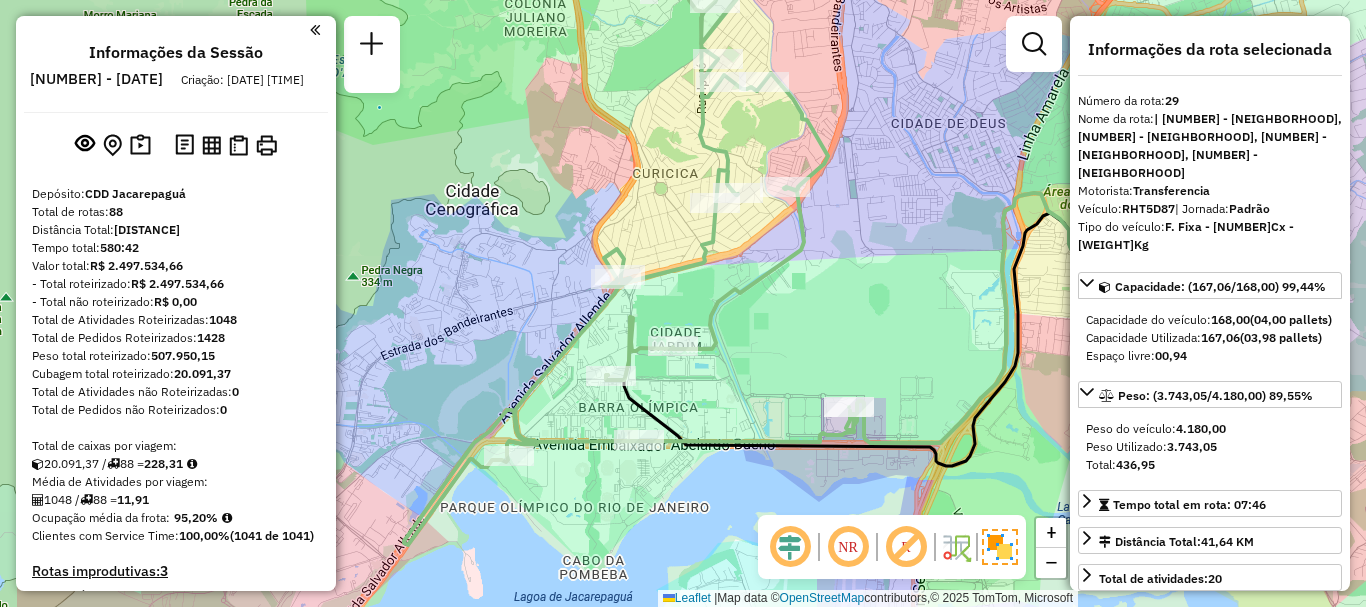select on "**********" 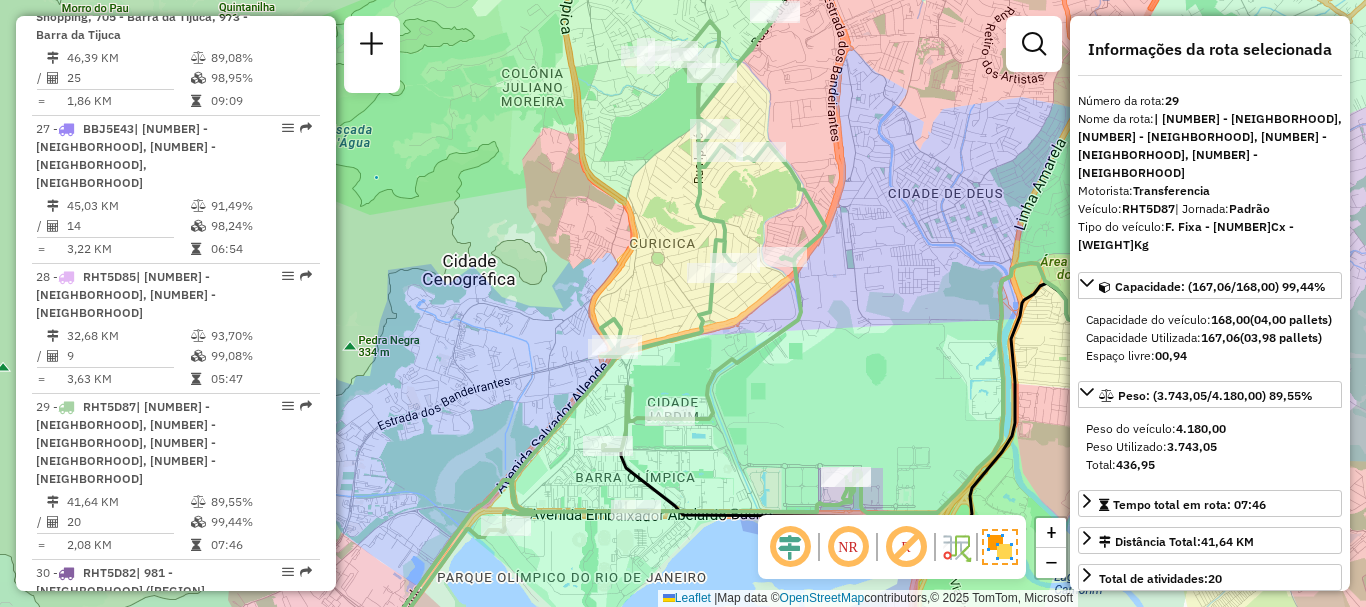 click on "Janela de atendimento Grade de atendimento Capacidade Transportadoras Veículos Cliente Pedidos  Rotas Selecione os dias de semana para filtrar as janelas de atendimento  Seg   Ter   Qua   Qui   Sex   Sáb   Dom  Informe o período da janela de atendimento: De: Até:  Filtrar exatamente a janela do cliente  Considerar janela de atendimento padrão  Selecione os dias de semana para filtrar as grades de atendimento  Seg   Ter   Qua   Qui   Sex   Sáb   Dom   Considerar clientes sem dia de atendimento cadastrado  Clientes fora do dia de atendimento selecionado Filtrar as atividades entre os valores definidos abaixo:  Peso mínimo:   Peso máximo:   Cubagem mínima:   Cubagem máxima:   De:   Até:  Filtrar as atividades entre o tempo de atendimento definido abaixo:  De:   Até:   Considerar capacidade total dos clientes não roteirizados Transportadora: Selecione um ou mais itens Tipo de veículo: Selecione um ou mais itens Veículo: Selecione um ou mais itens Motorista: Selecione um ou mais itens Nome: Rótulo:" 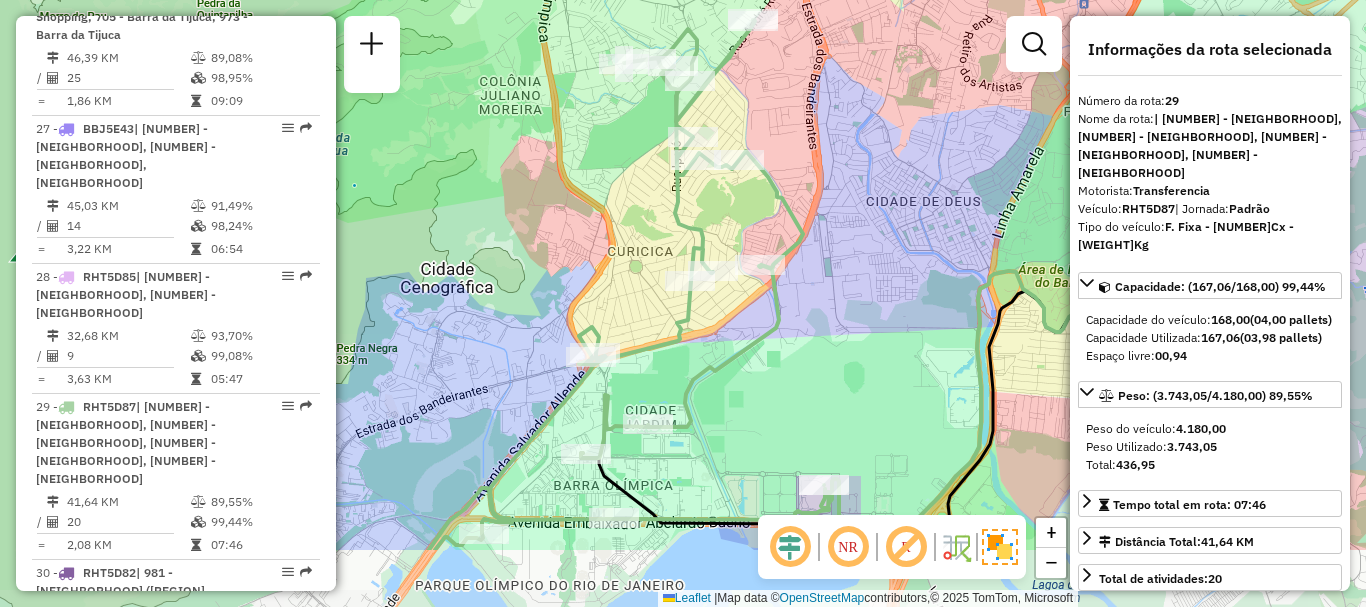 drag, startPoint x: 861, startPoint y: 340, endPoint x: 862, endPoint y: 223, distance: 117.00427 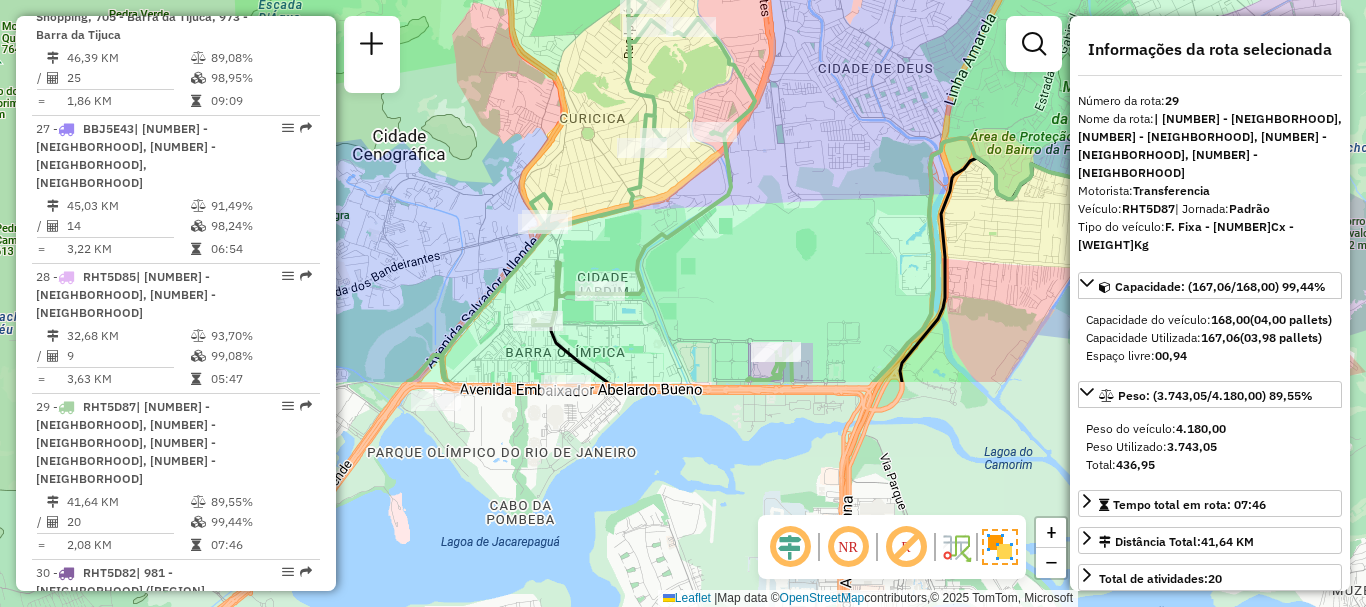 drag, startPoint x: 898, startPoint y: 419, endPoint x: 816, endPoint y: 134, distance: 296.56198 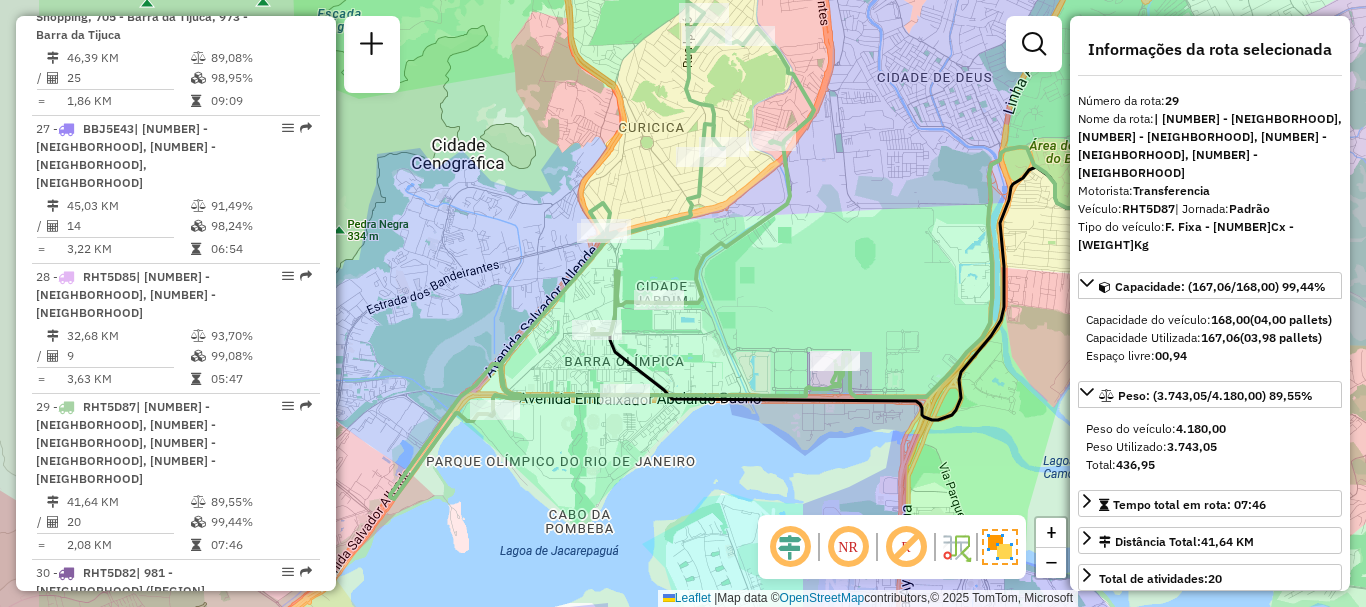 drag, startPoint x: 628, startPoint y: 480, endPoint x: 733, endPoint y: 431, distance: 115.87062 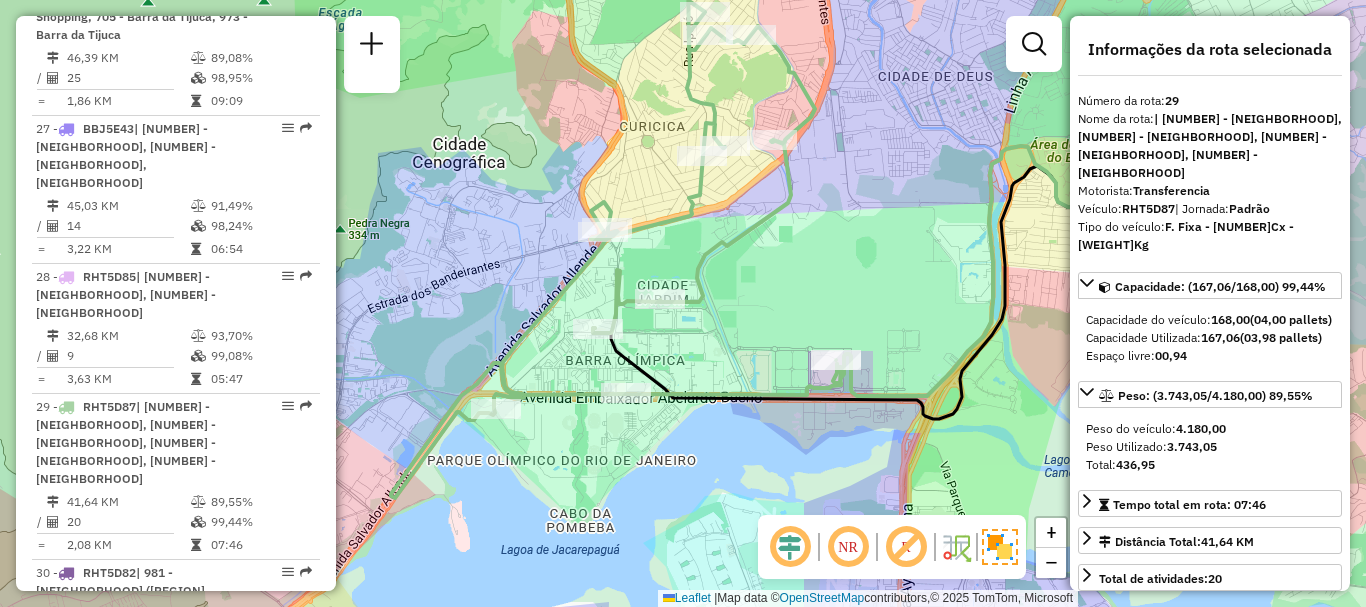 drag, startPoint x: 852, startPoint y: 206, endPoint x: 848, endPoint y: 239, distance: 33.24154 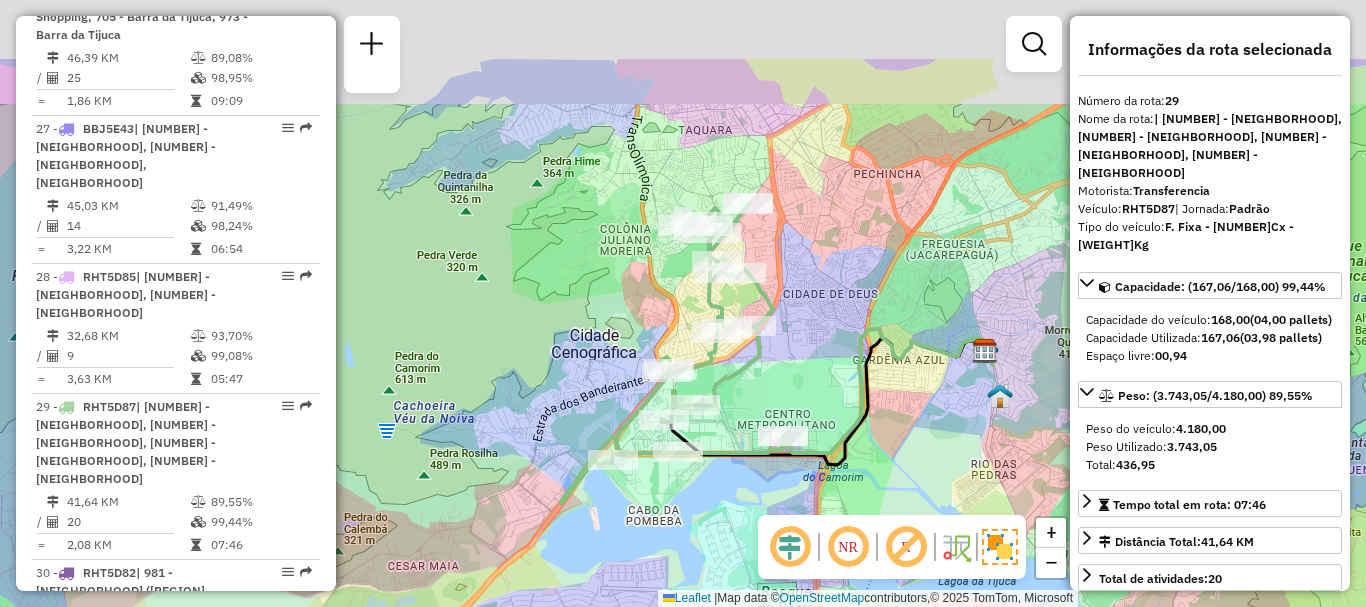 drag, startPoint x: 887, startPoint y: 196, endPoint x: 759, endPoint y: 378, distance: 222.50394 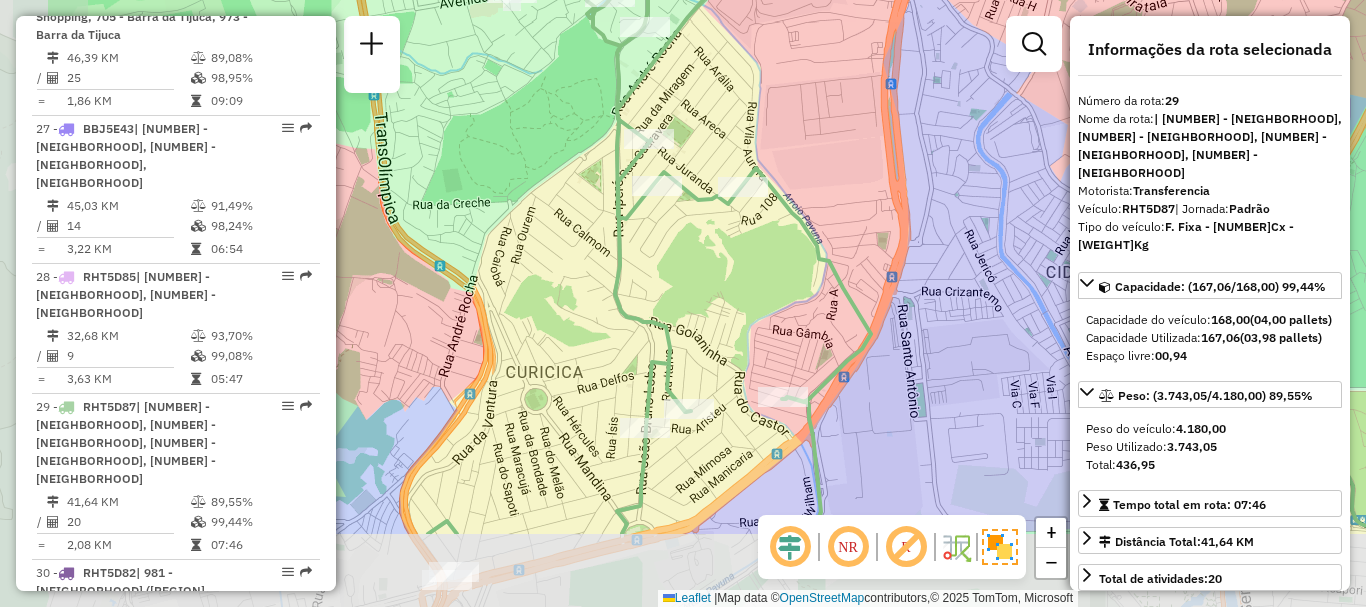 drag, startPoint x: 723, startPoint y: 335, endPoint x: 902, endPoint y: 197, distance: 226.01991 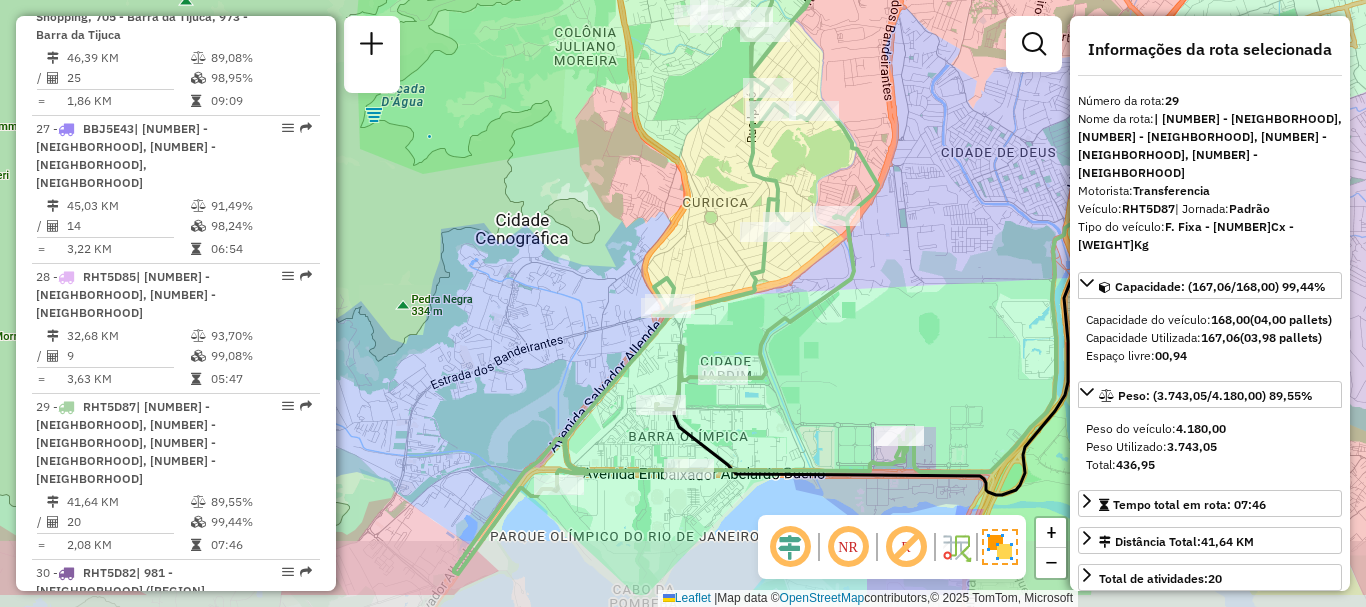 drag, startPoint x: 944, startPoint y: 384, endPoint x: 928, endPoint y: 281, distance: 104.23531 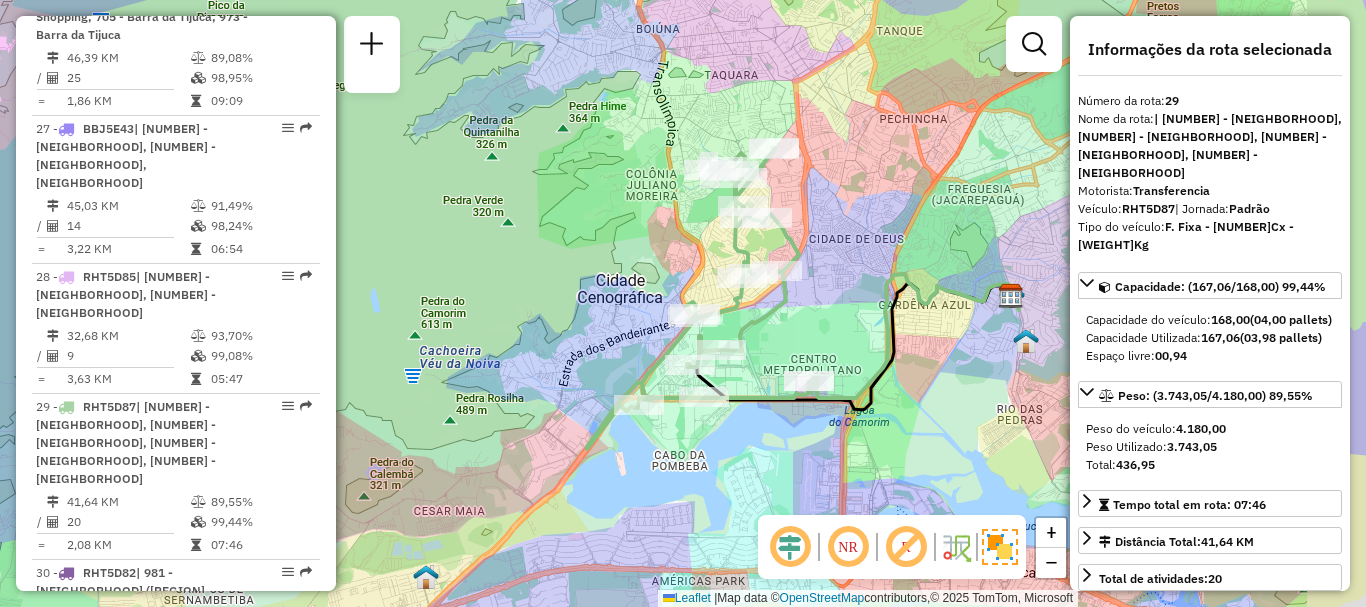 drag, startPoint x: 931, startPoint y: 227, endPoint x: 815, endPoint y: 270, distance: 123.71338 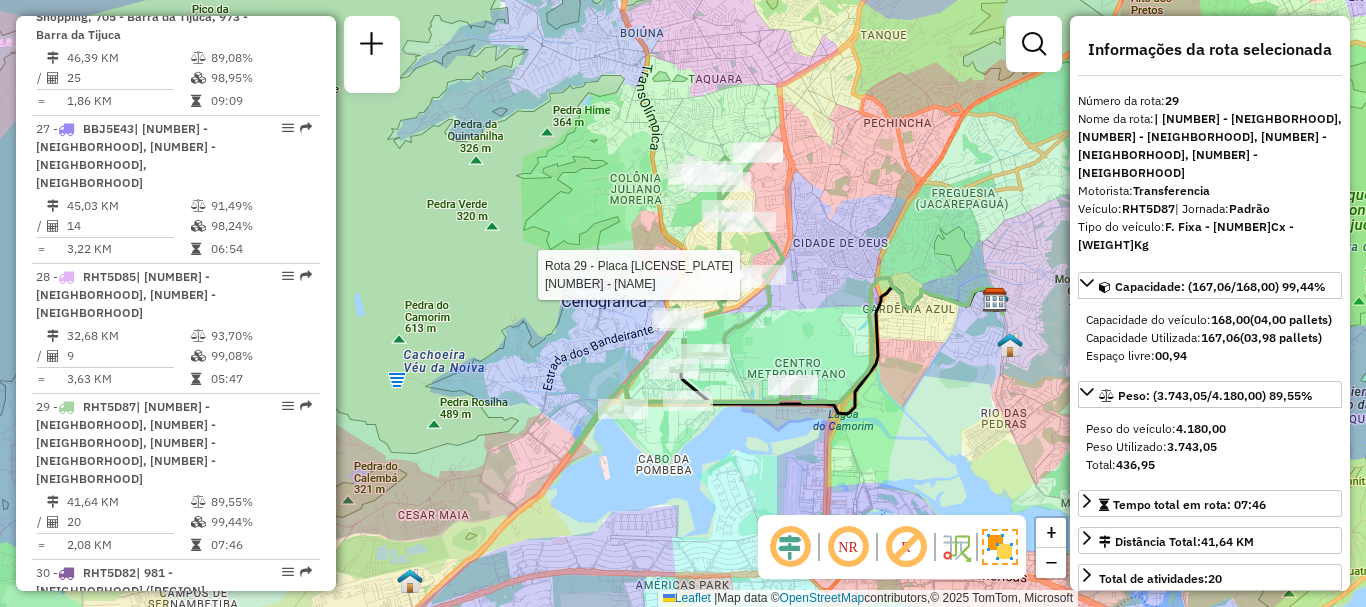 click on "Rota 29 - Placa [LICENSE_PLATE] [NUMBER] - [NAME] Janela de atendimento Grade de atendimento Capacidade Transportadoras Veículos Cliente Pedidos  Rotas Selecione os dias de semana para filtrar as janelas de atendimento  Seg   Ter   Qua   Qui   Sex   Sáb   Dom  Informe o período da janela de atendimento: De: Até:  Filtrar exatamente a janela do cliente  Considerar janela de atendimento padrão  Selecione os dias de semana para filtrar as grades de atendimento  Seg   Ter   Qua   Qui   Sex   Sáb   Dom   Considerar clientes sem dia de atendimento cadastrado  Clientes fora do dia de atendimento selecionado Filtrar as atividades entre os valores definidos abaixo:  Peso mínimo:   Peso máximo:   Cubagem mínima:   Cubagem máxima:   De:   Até:  Filtrar as atividades entre o tempo de atendimento definido abaixo:  De:   Até:   Considerar capacidade total dos clientes não roteirizados Transportadora: Selecione um ou mais itens Tipo de veículo: Selecione um ou mais itens Veículo: Motorista: Nome: Tipo:" 